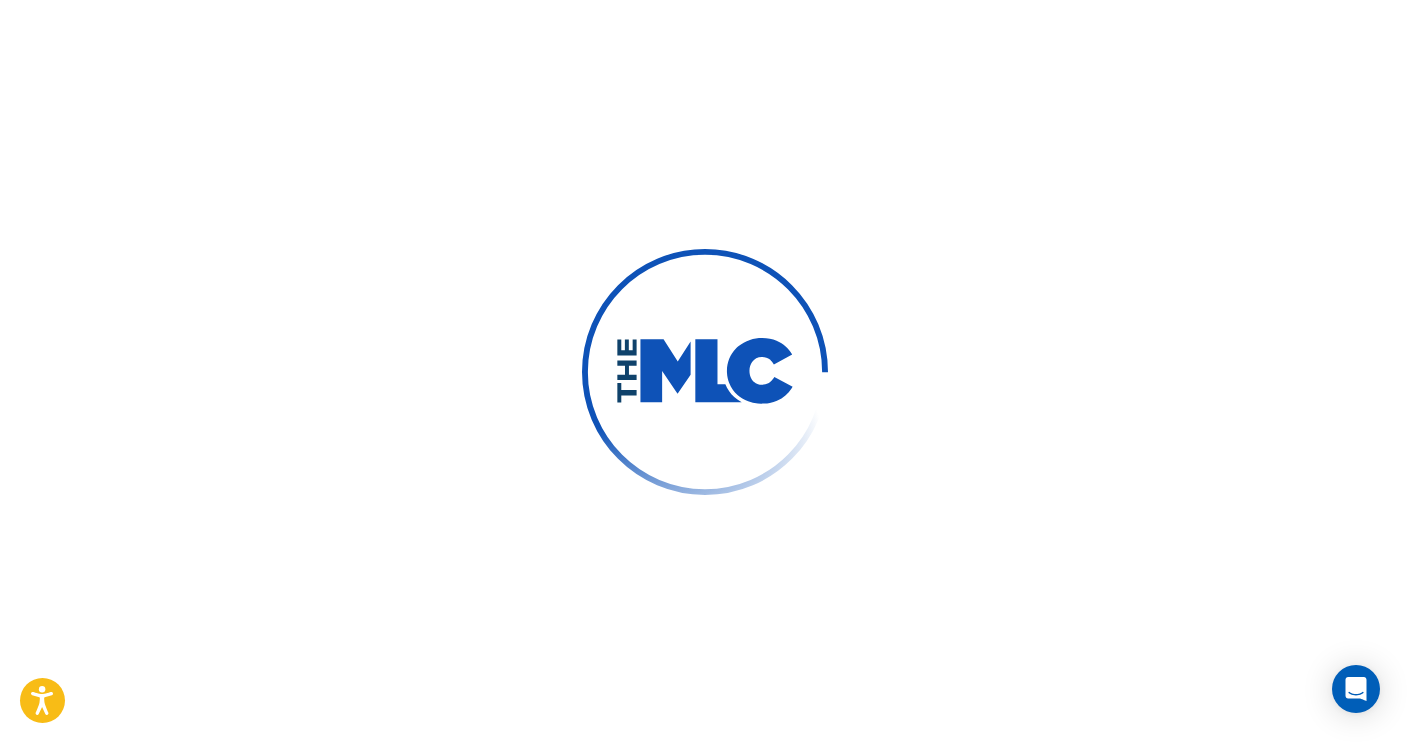 scroll, scrollTop: 0, scrollLeft: 0, axis: both 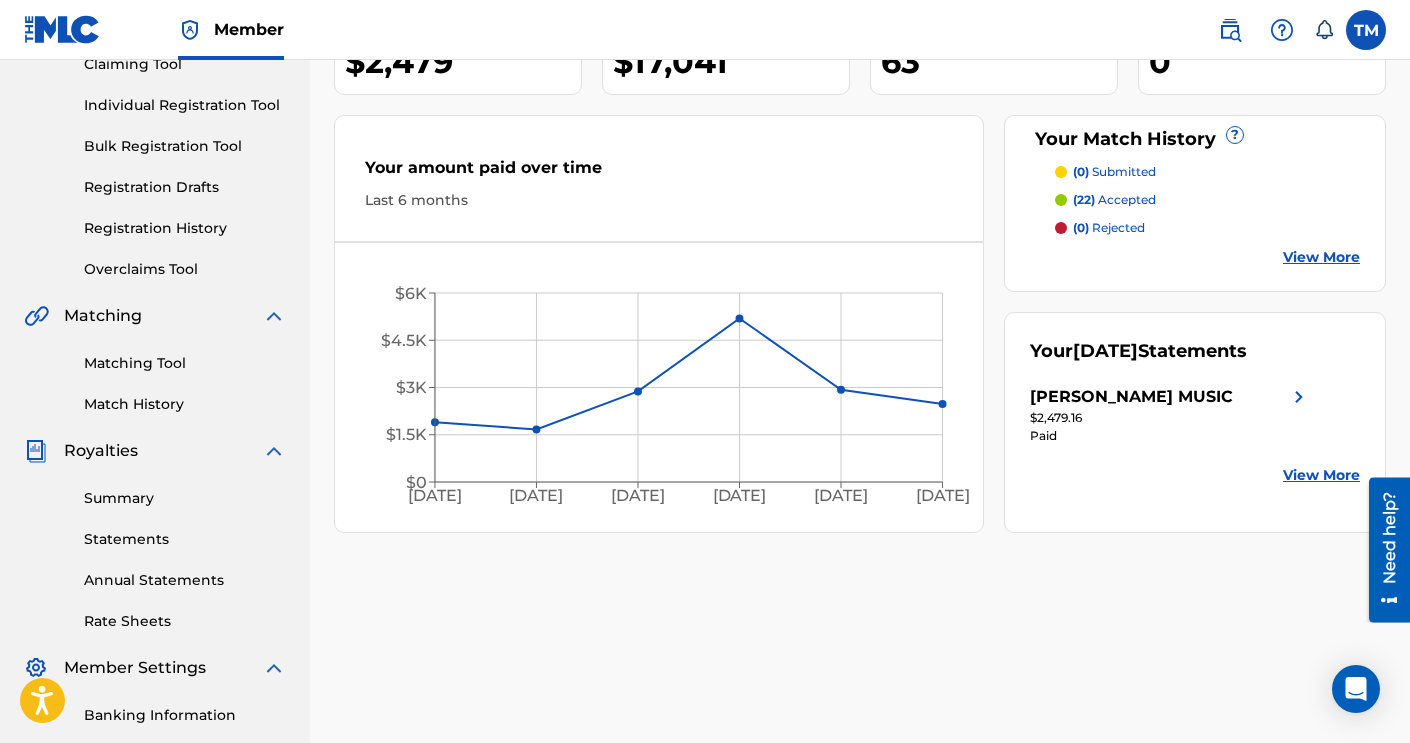 click on "Statements" at bounding box center [185, 539] 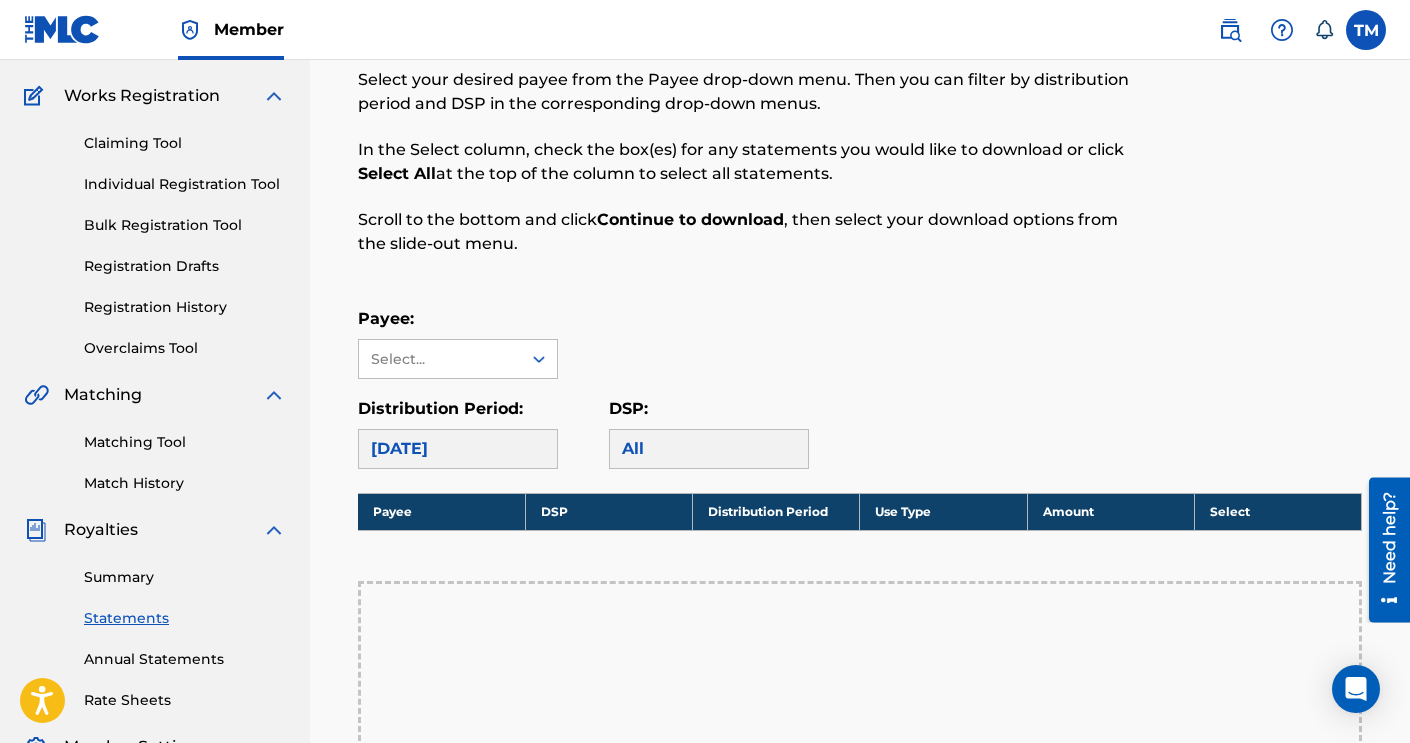 scroll, scrollTop: 205, scrollLeft: 0, axis: vertical 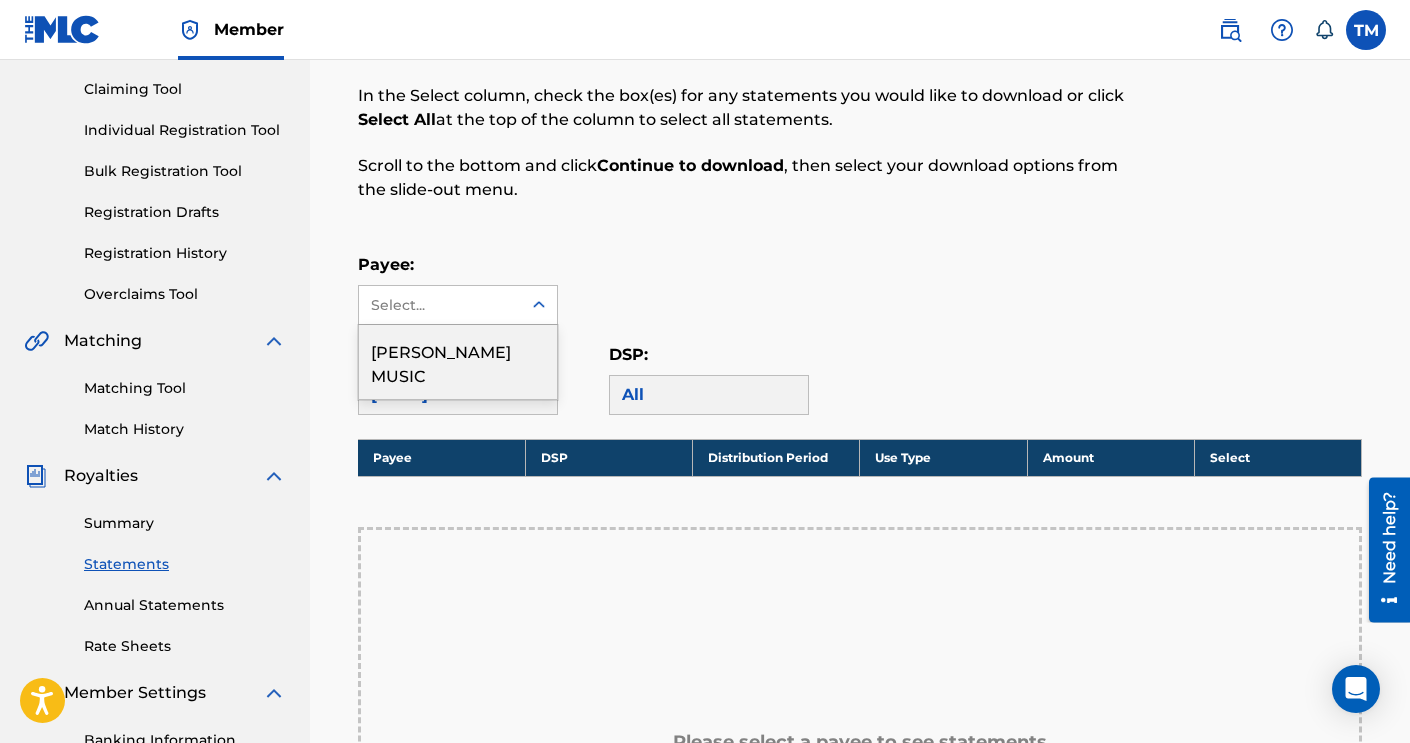 click on "Select..." at bounding box center (439, 305) 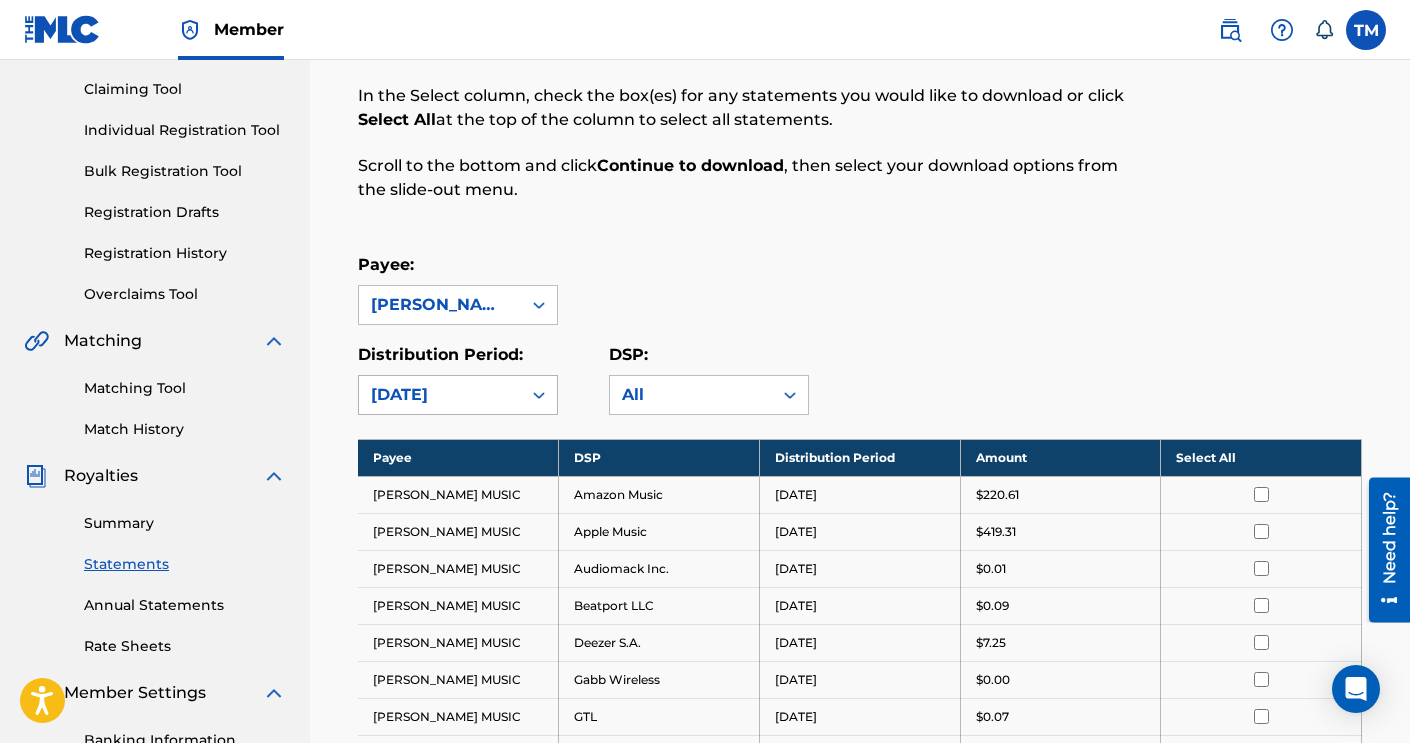 click on "[DATE]" at bounding box center (440, 395) 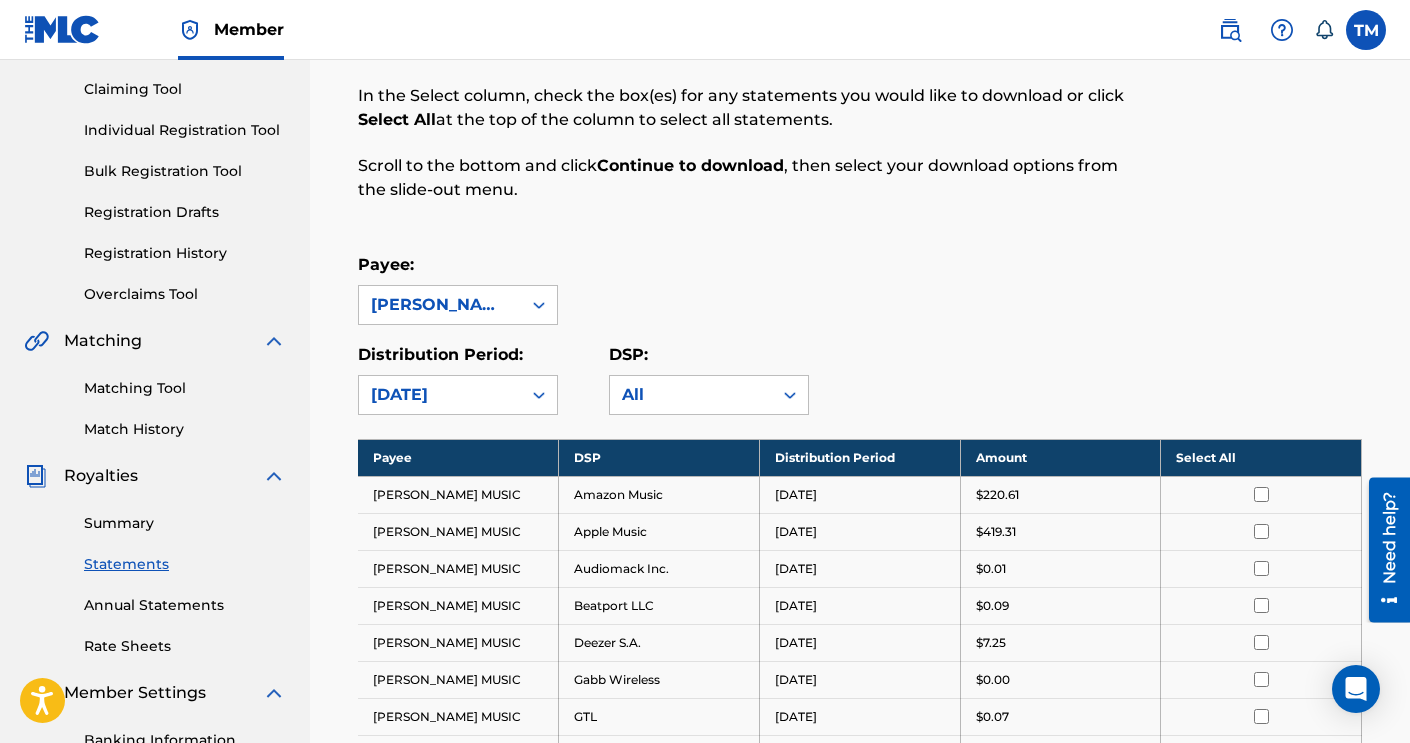 click on "Payee: TJ MCFARLAND MUSIC" at bounding box center (860, 289) 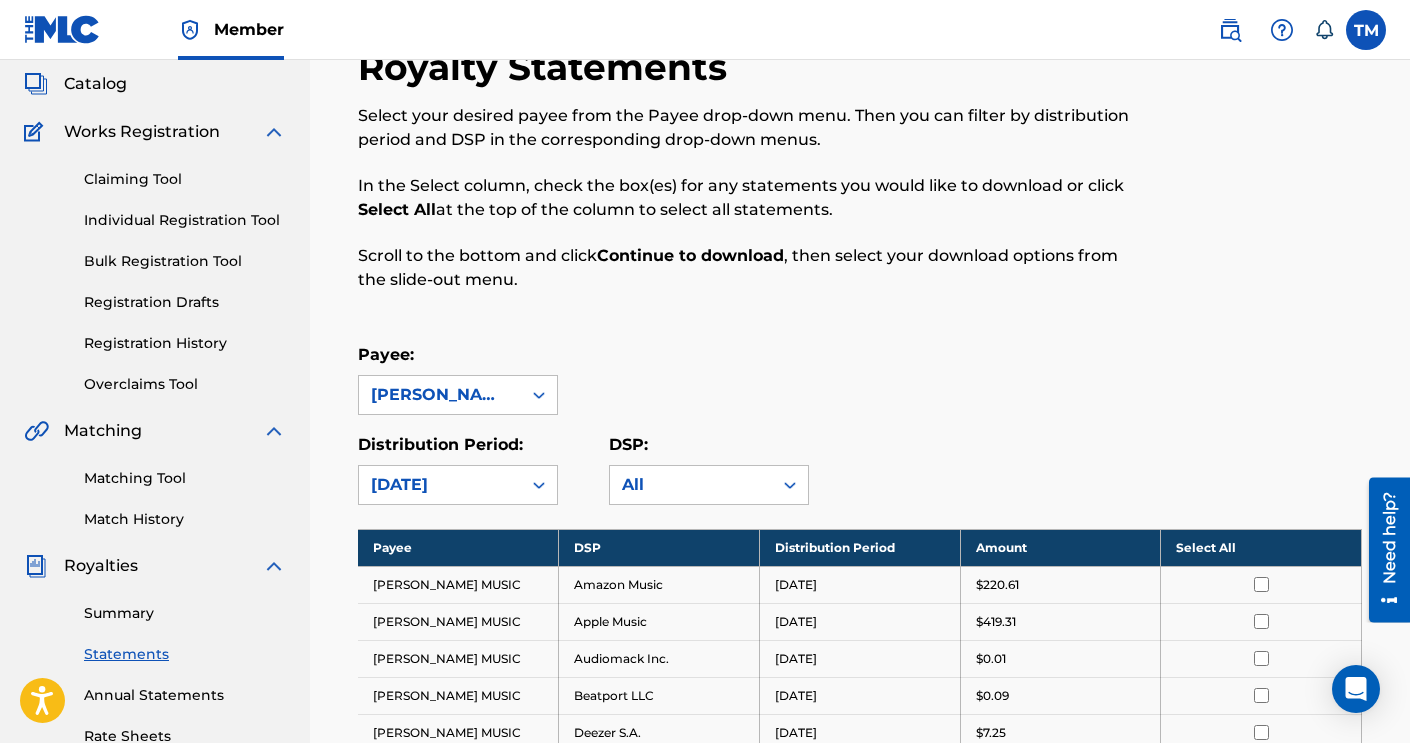 scroll, scrollTop: 0, scrollLeft: 0, axis: both 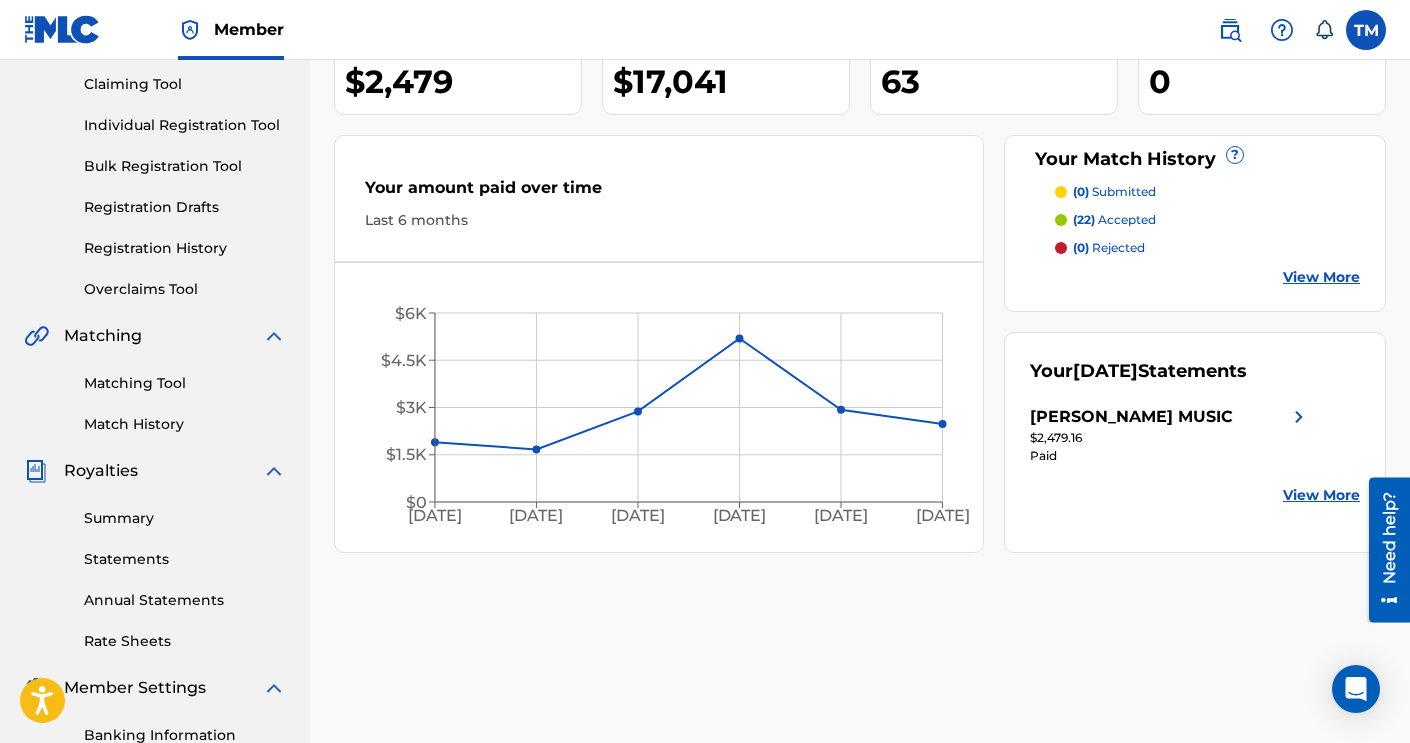 click on "Statements" at bounding box center [185, 559] 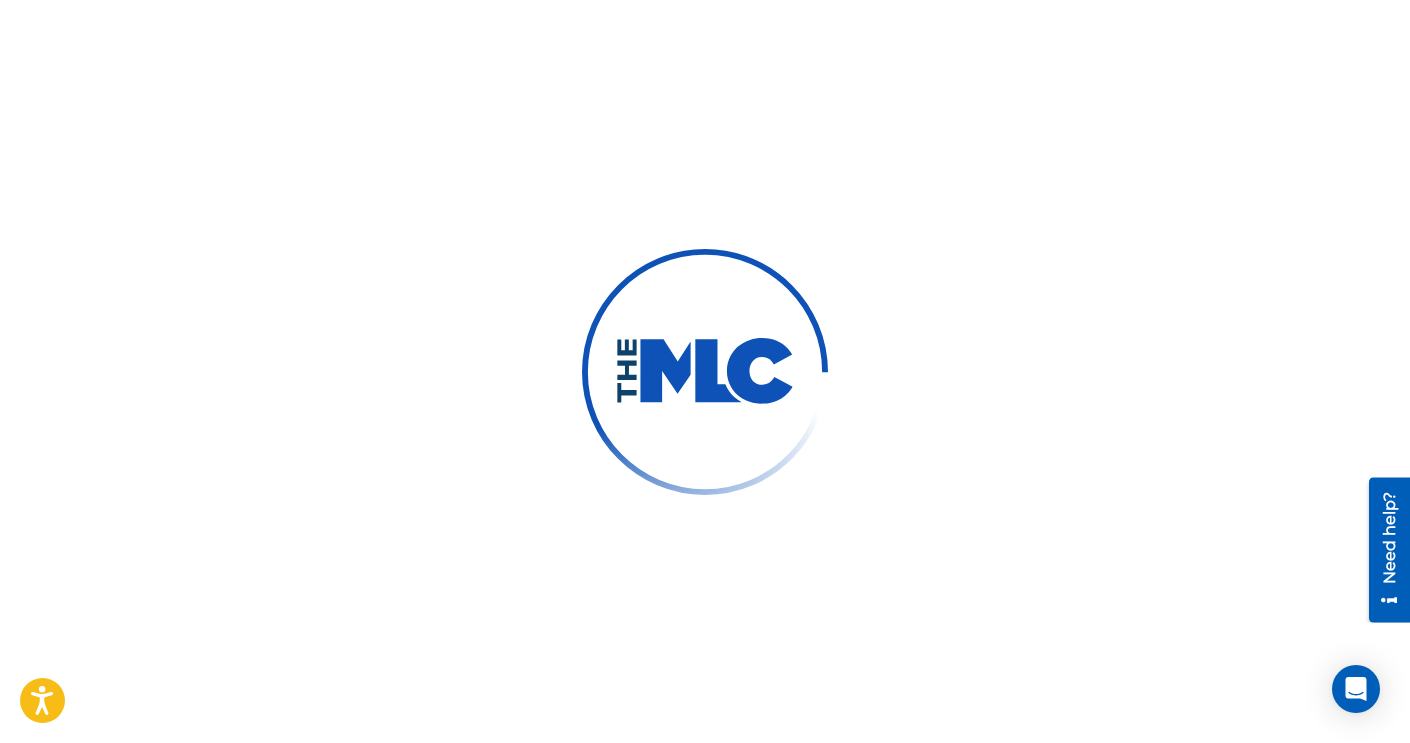 scroll, scrollTop: 0, scrollLeft: 0, axis: both 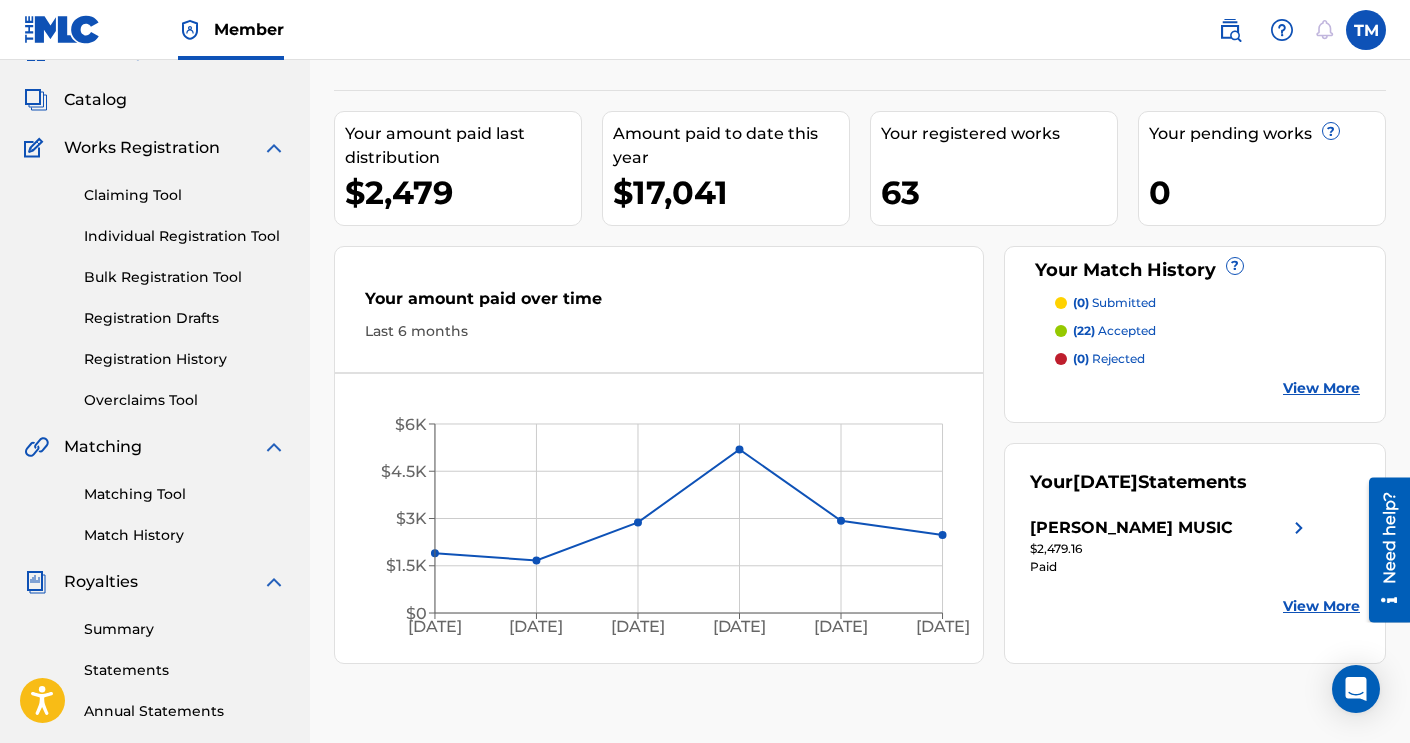click on "Statements" at bounding box center (185, 670) 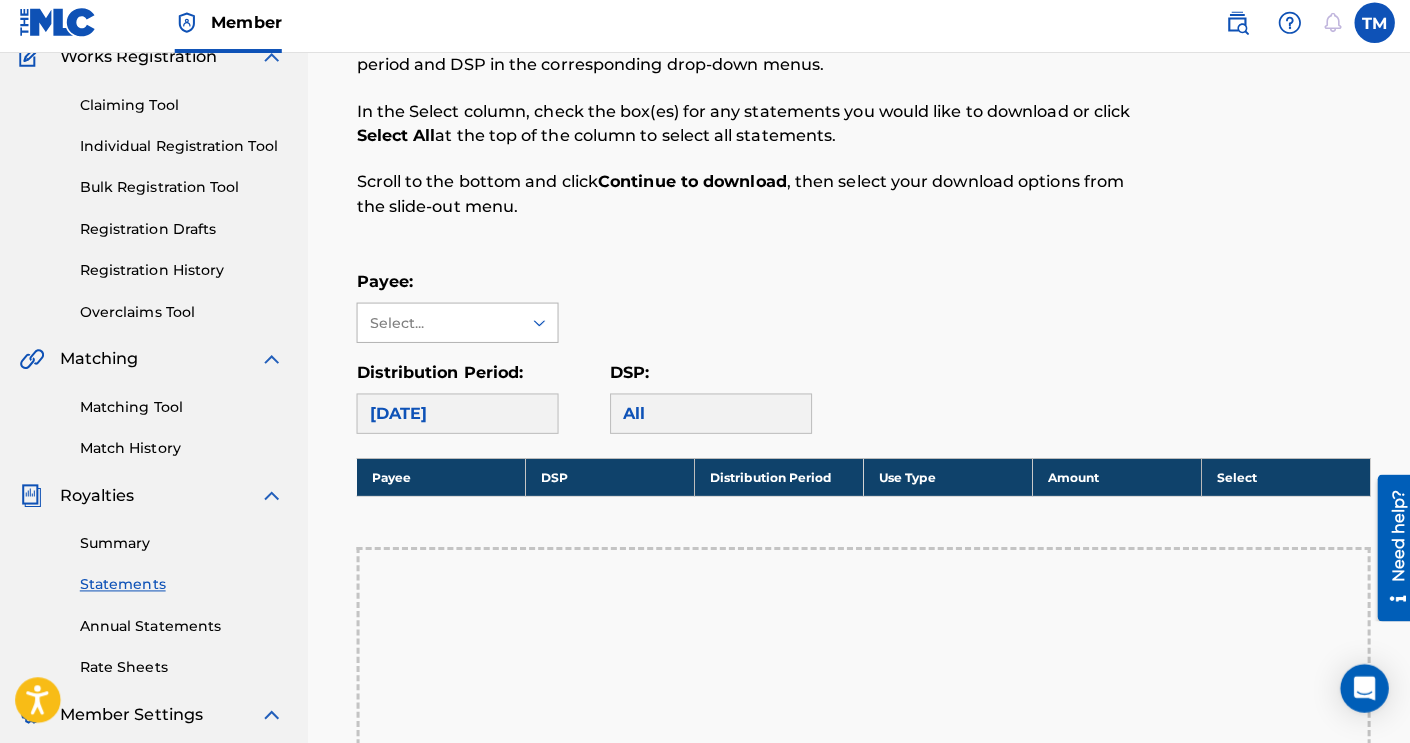 scroll, scrollTop: 198, scrollLeft: 0, axis: vertical 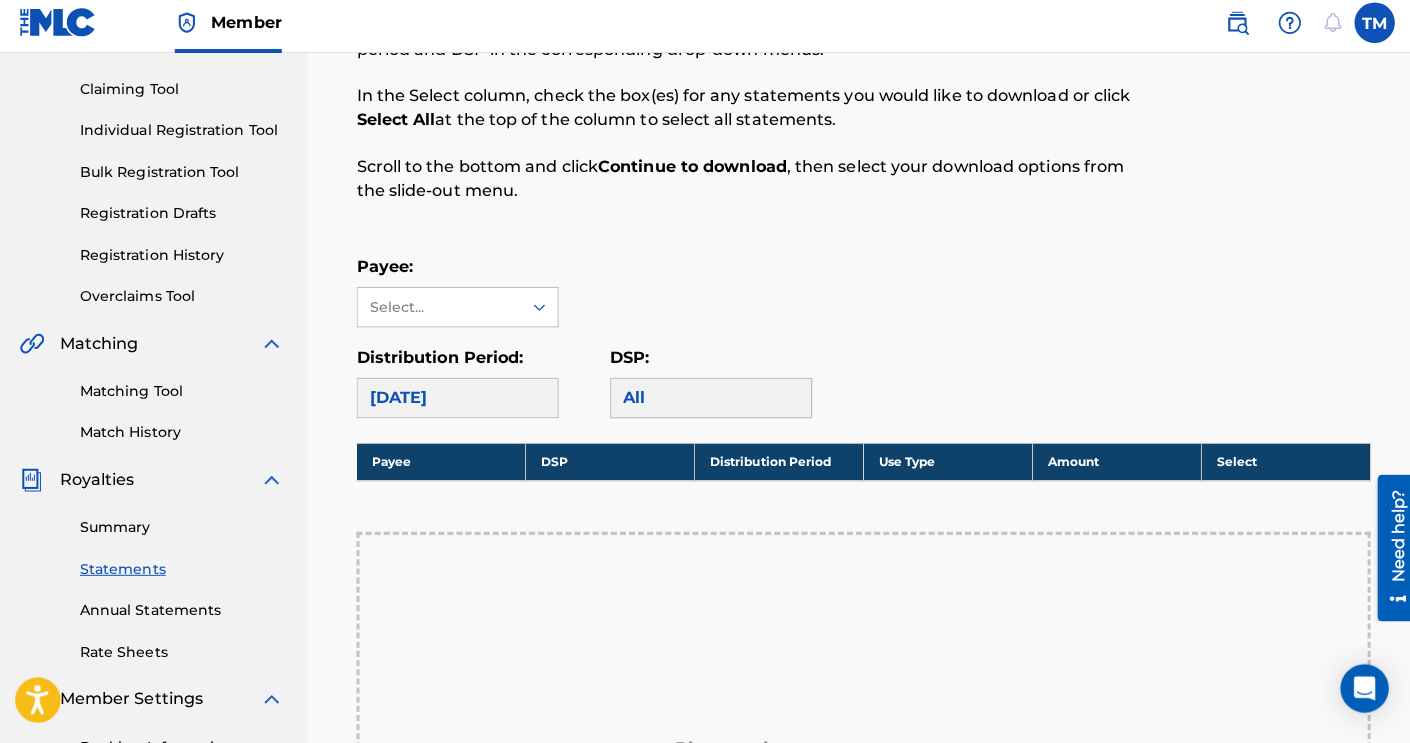 click on "[DATE]" at bounding box center (458, 402) 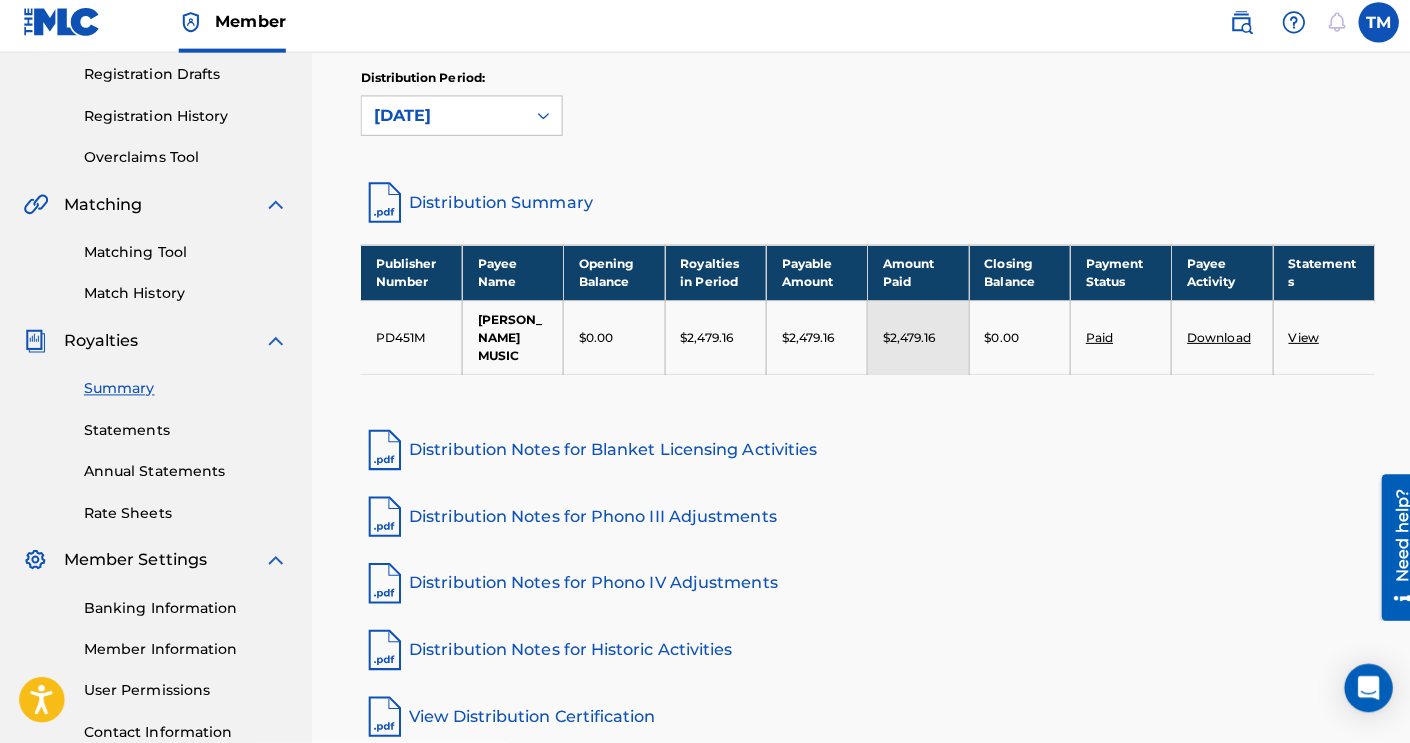 scroll, scrollTop: 351, scrollLeft: 0, axis: vertical 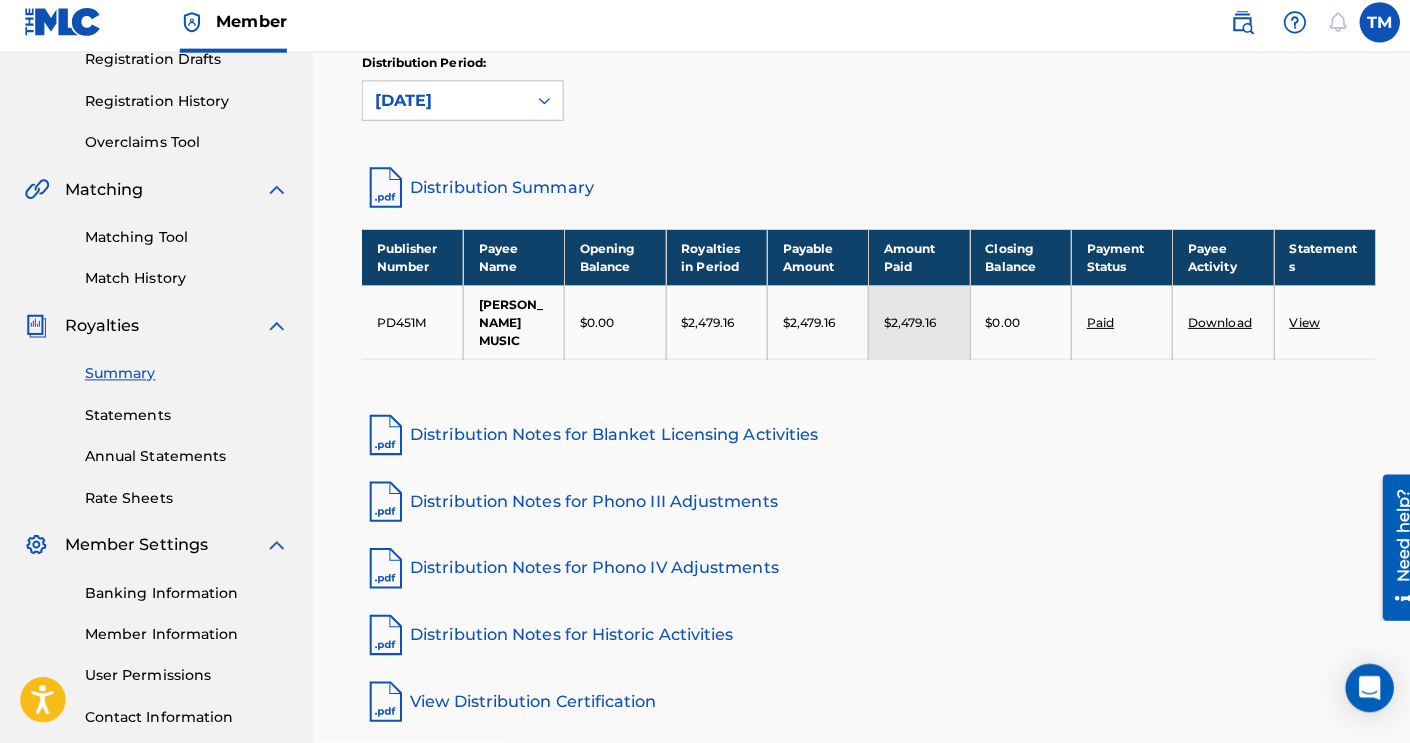 click on "Statements" at bounding box center [185, 418] 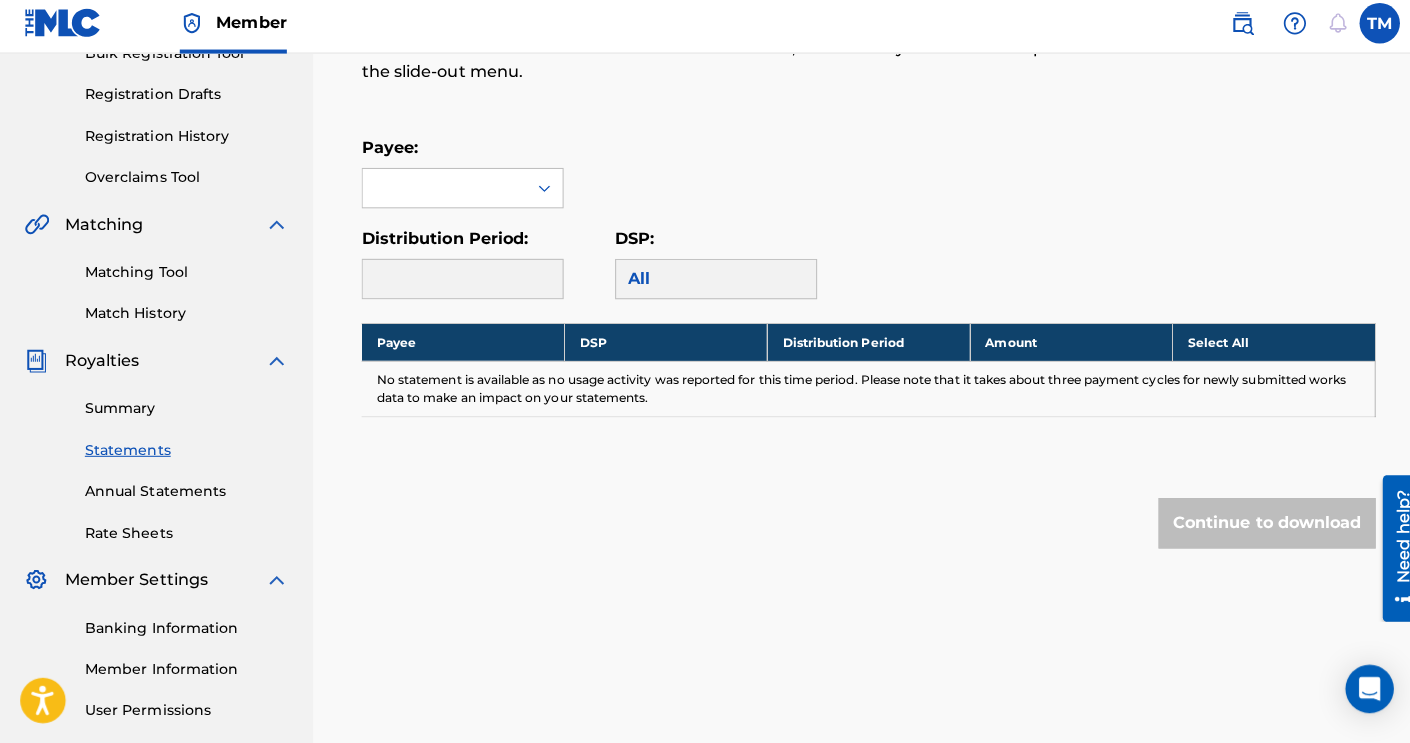 scroll, scrollTop: 474, scrollLeft: 0, axis: vertical 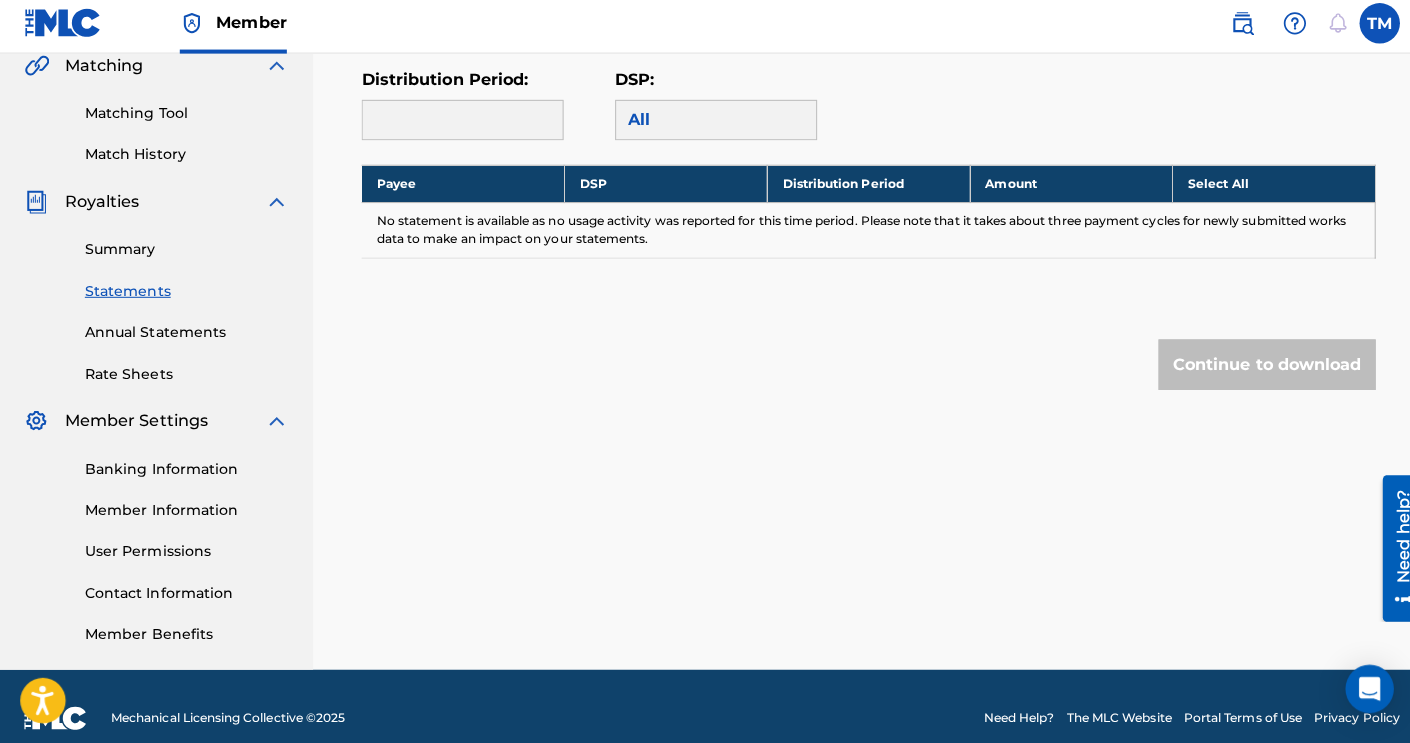 click on "Summary" at bounding box center [185, 254] 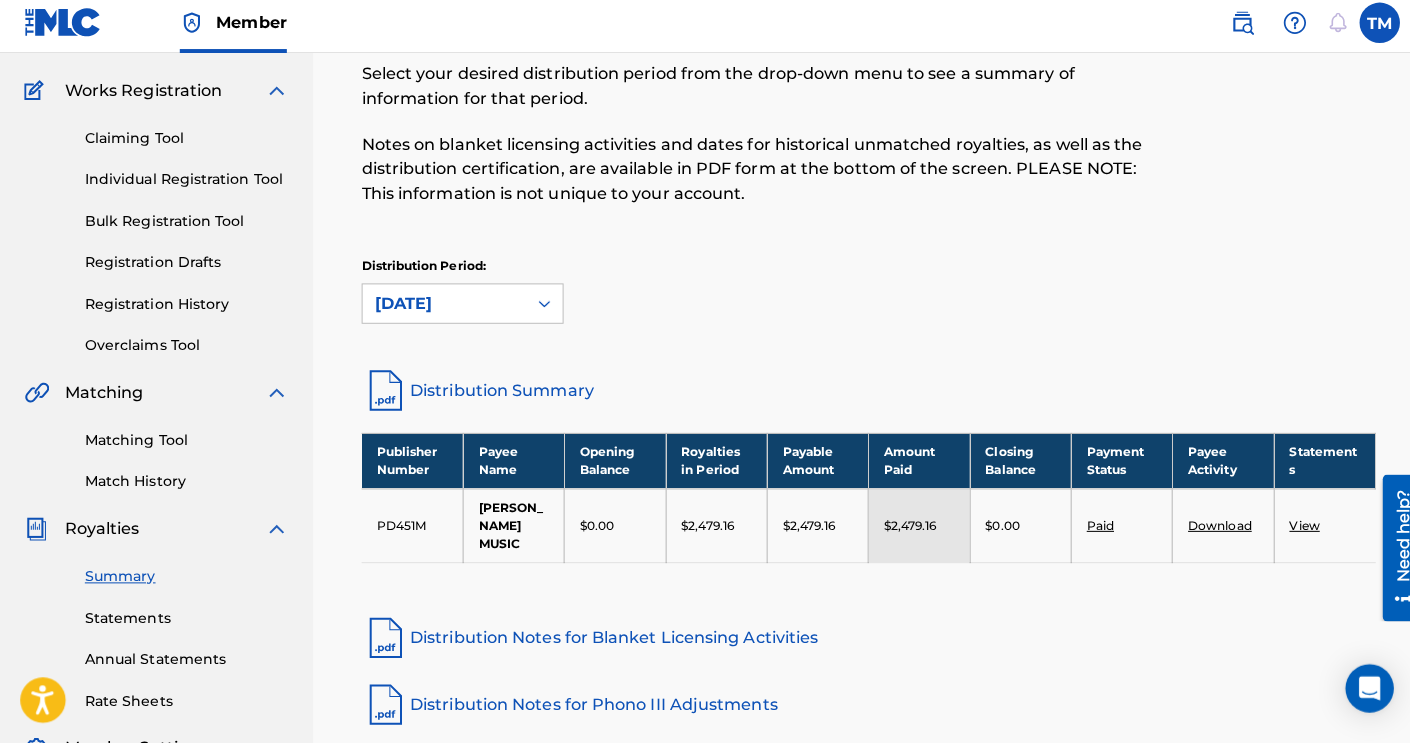 scroll, scrollTop: 236, scrollLeft: 0, axis: vertical 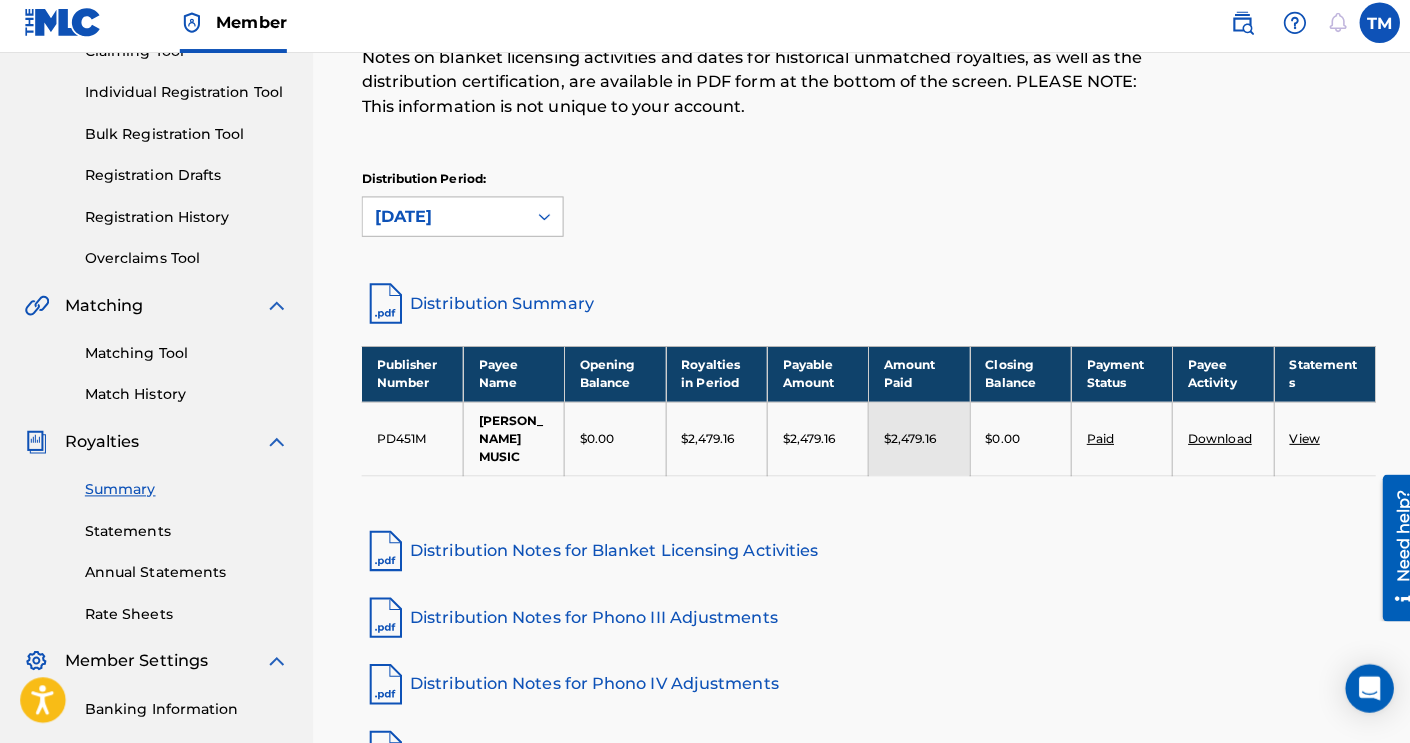 click on "[DATE]" at bounding box center [440, 222] 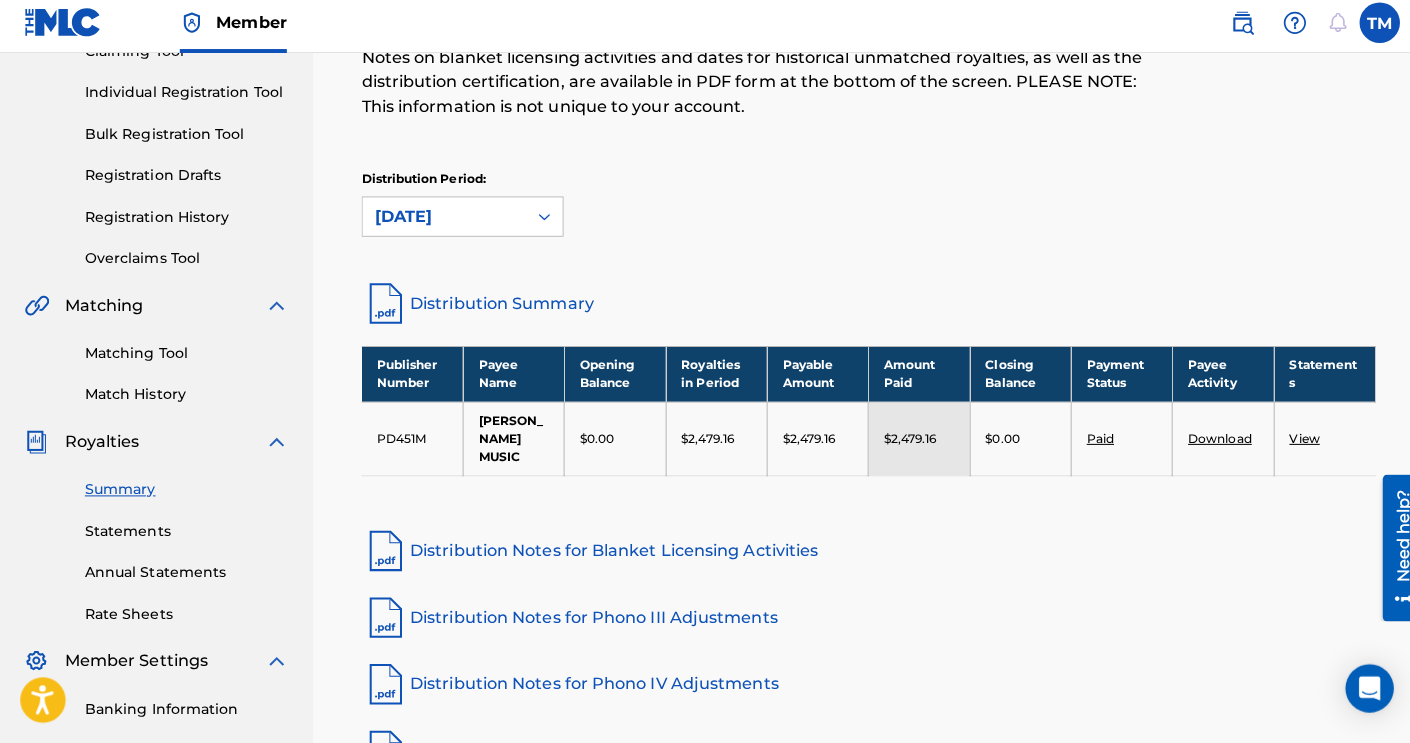 click on "Distribution Period: June 2025" at bounding box center (860, 218) 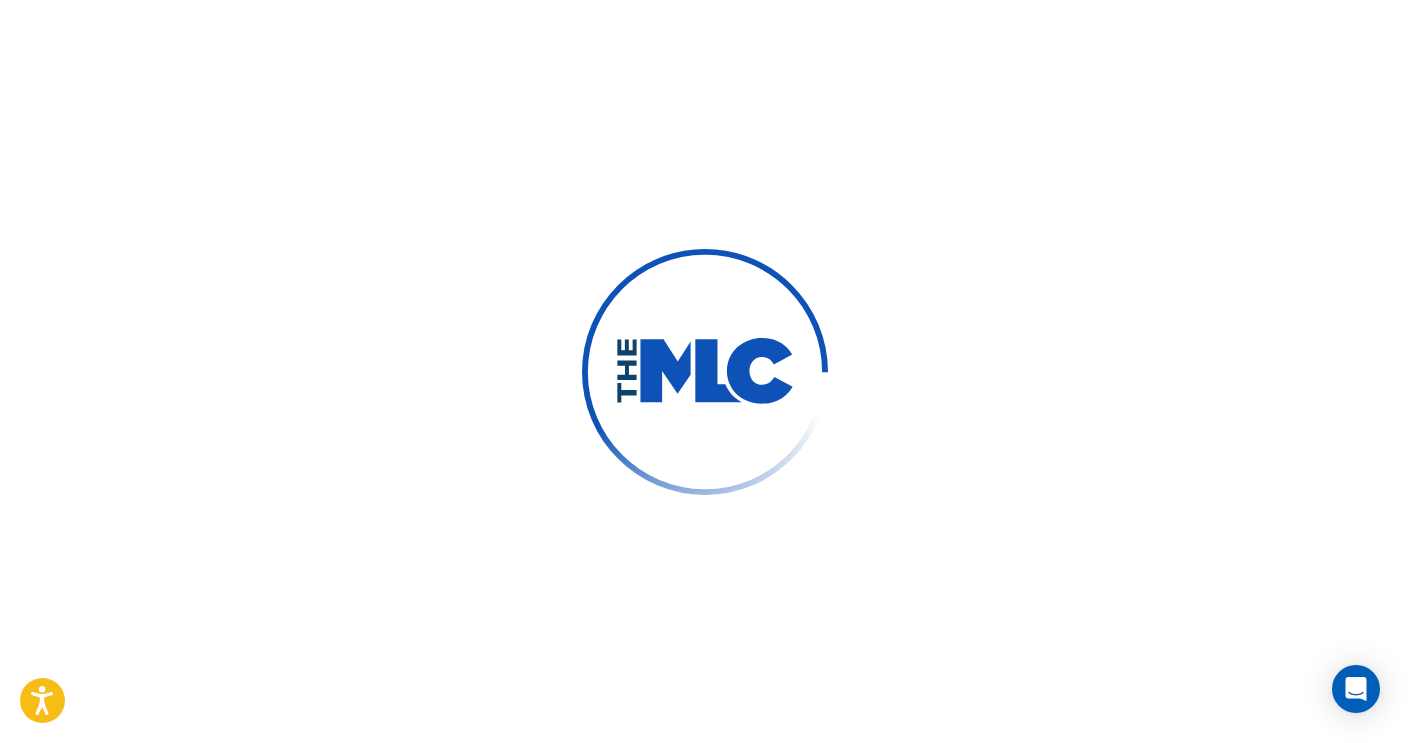 scroll, scrollTop: 0, scrollLeft: 0, axis: both 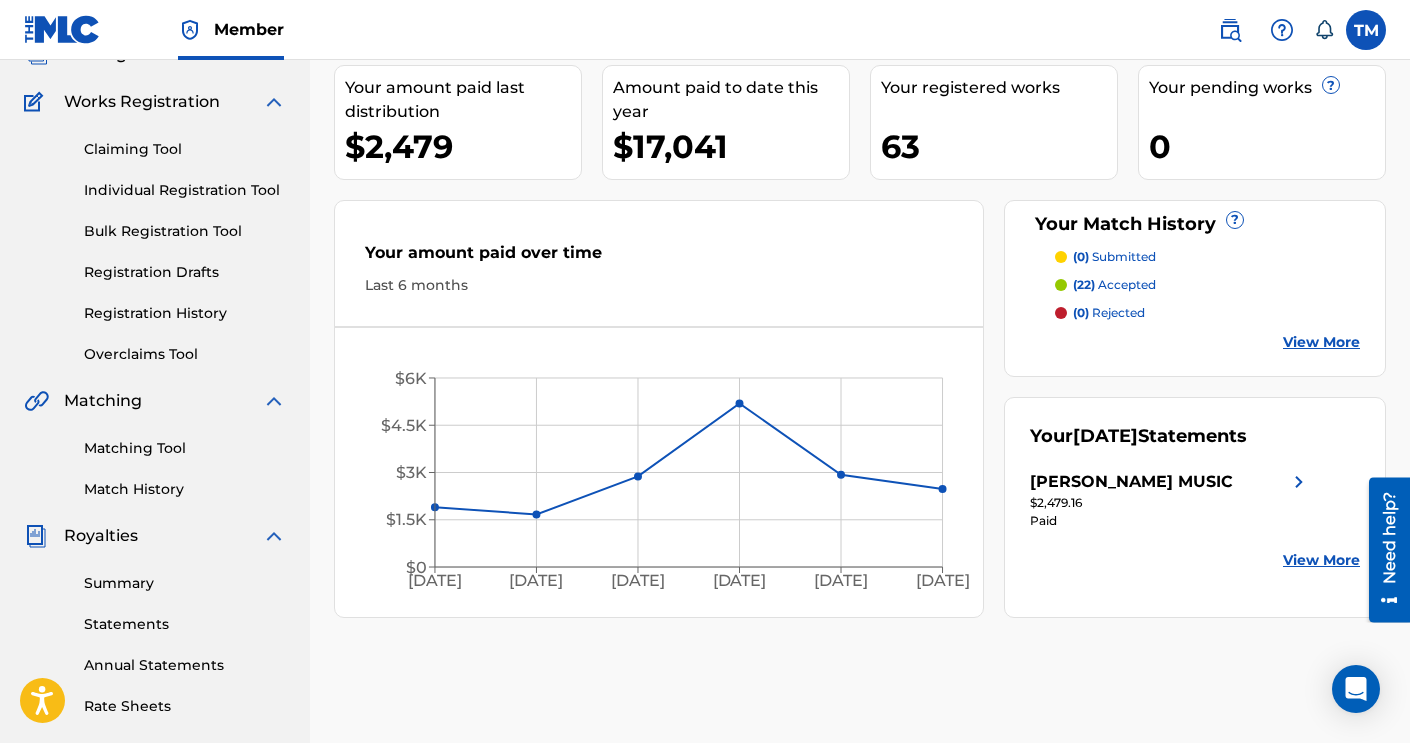 click on "Summary" at bounding box center [185, 583] 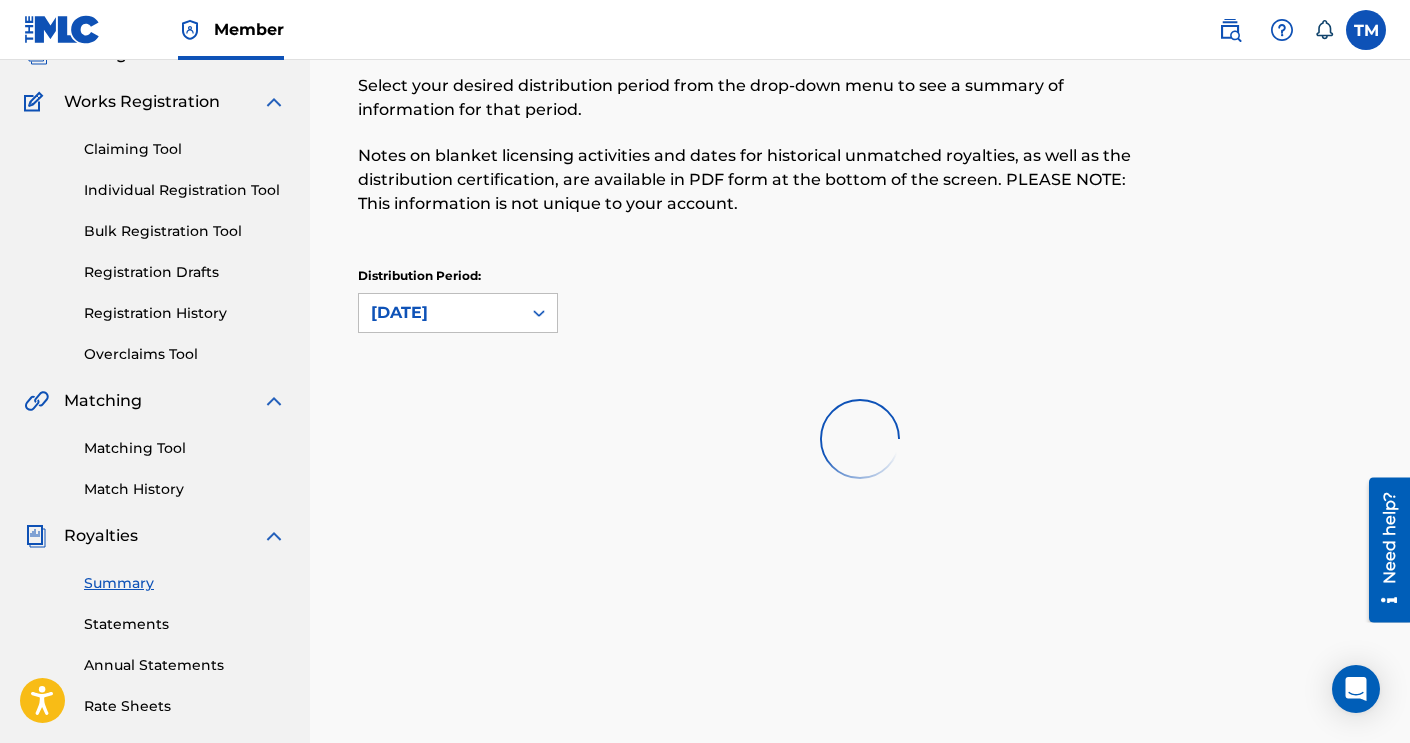 scroll, scrollTop: 0, scrollLeft: 0, axis: both 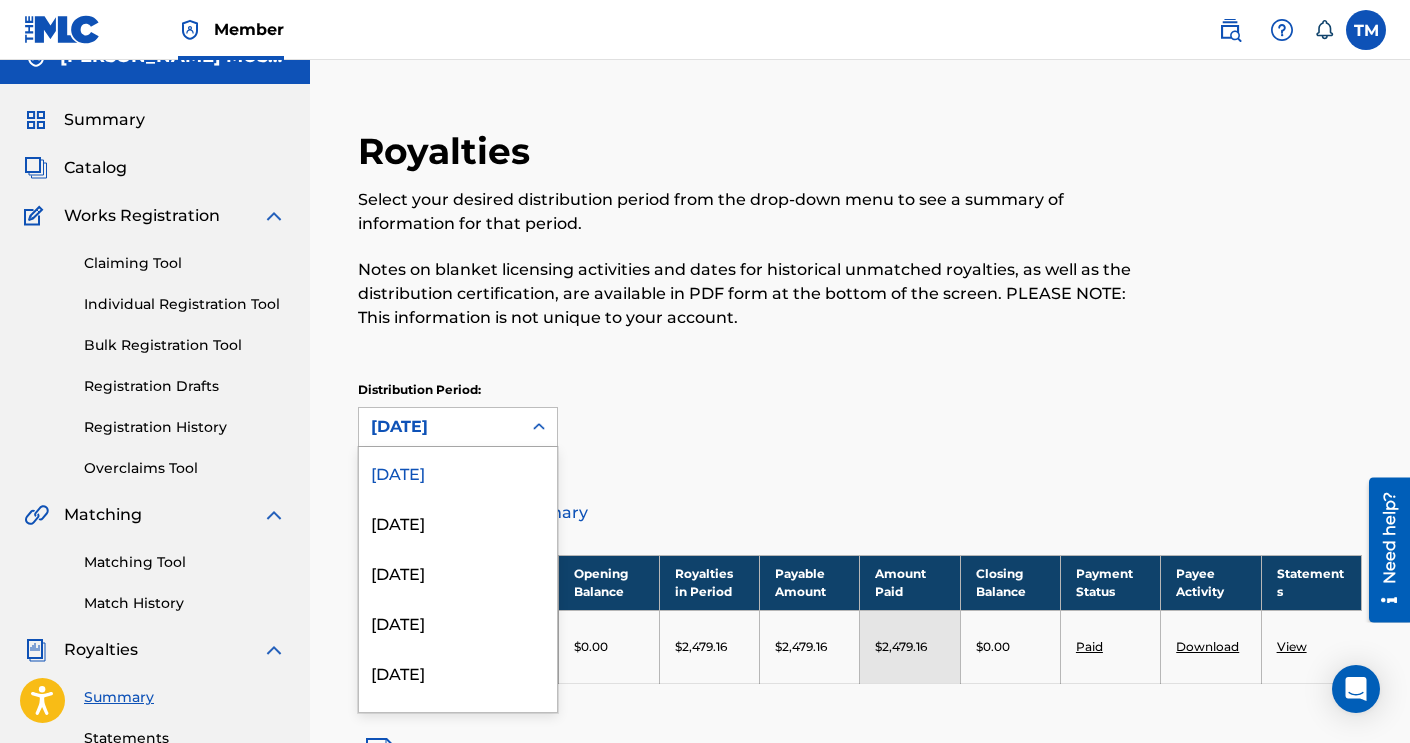 click on "[DATE] selected, 1 of 51. 51 results available. Use Up and Down to choose options, press Enter to select the currently focused option, press Escape to exit the menu, press Tab to select the option and exit the menu. [DATE] [DATE] [DATE] [DATE] [DATE] [DATE] [DATE] [DATE] [DATE] [DATE] [DATE] [DATE] [DATE] [DATE] [DATE] [DATE] [DATE] [DATE] [DATE] [DATE] [DATE] [DATE] [DATE] [DATE] [DATE] [DATE] [DATE] [DATE] [DATE] [DATE] [DATE] [DATE] [DATE] [DATE] [DATE] [DATE] [DATE] [DATE] [DATE] [DATE] [DATE] [DATE] [DATE] [DATE] [DATE] [DATE] [DATE] [DATE] [DATE] [DATE] [DATE] [DATE]" at bounding box center (458, 427) 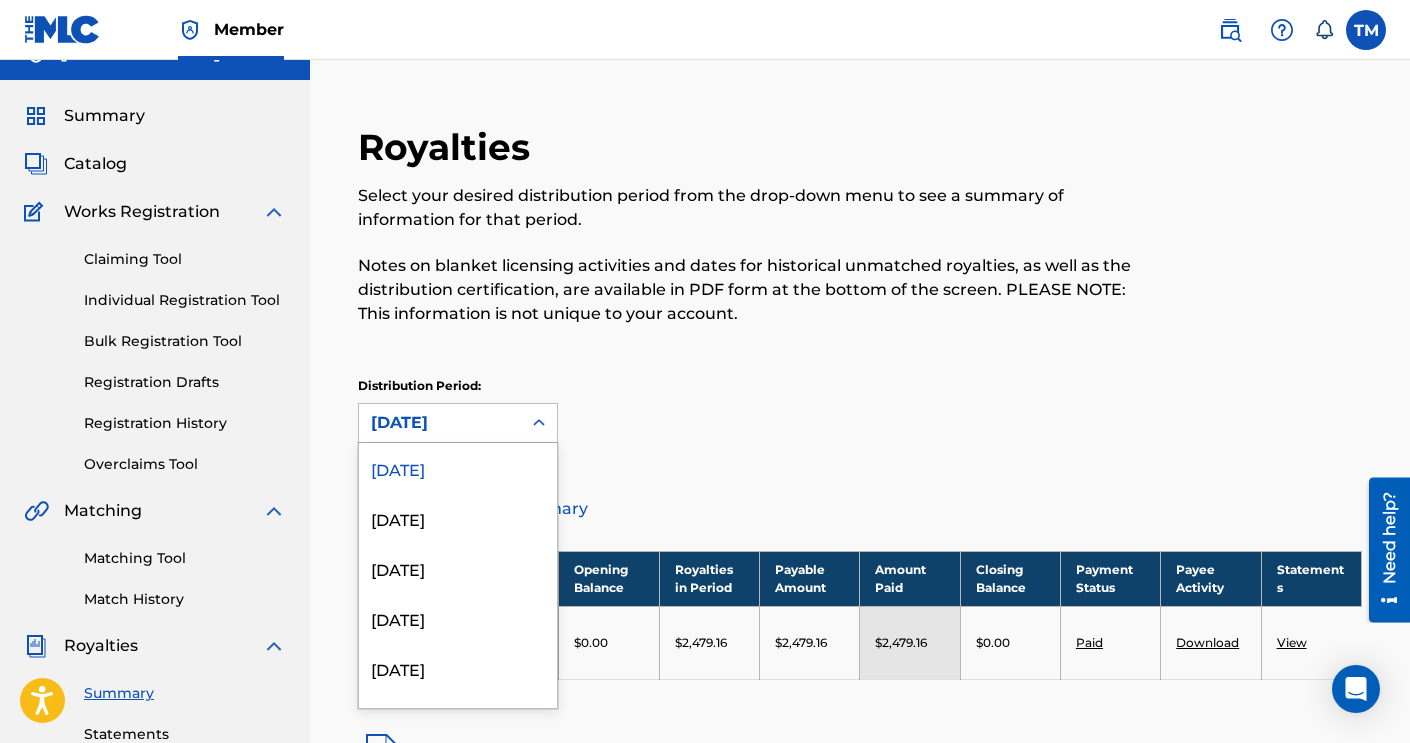 scroll, scrollTop: 36, scrollLeft: 0, axis: vertical 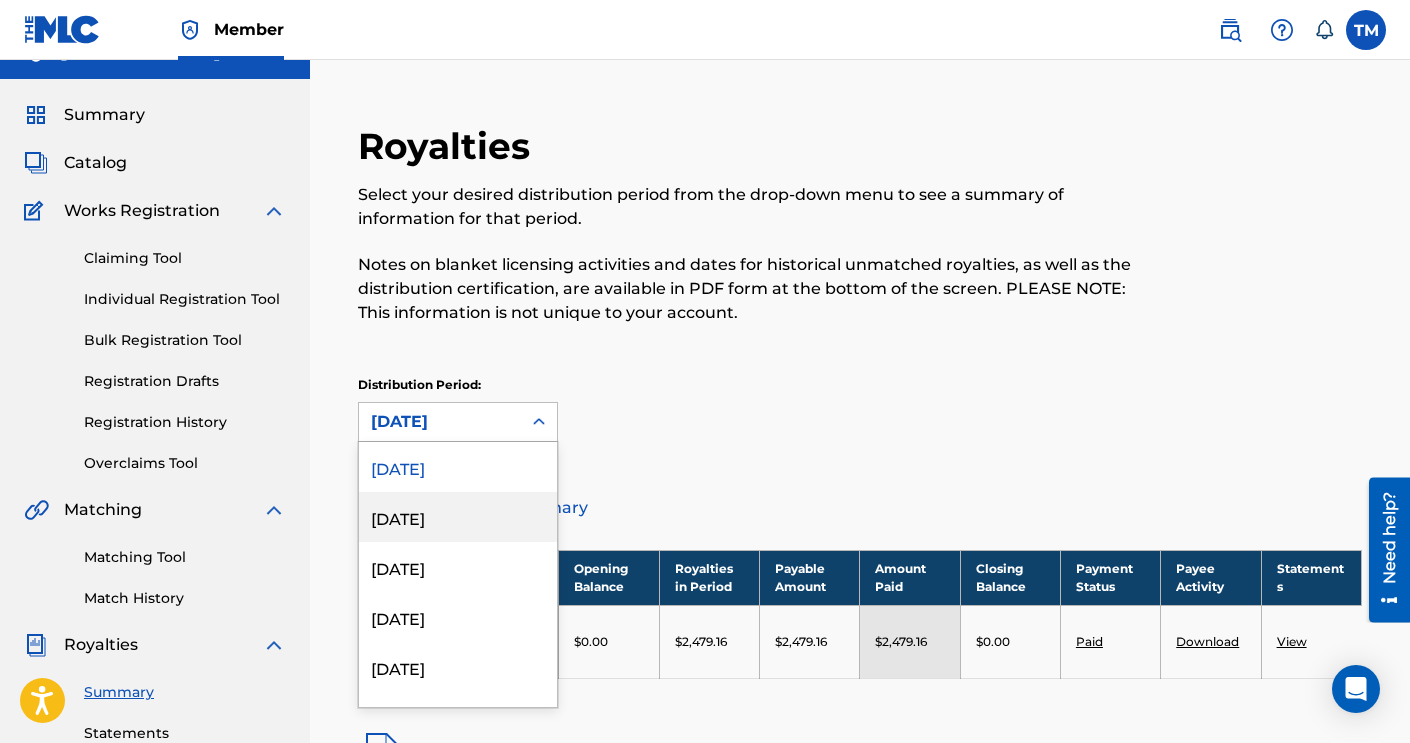 click on "May 2025" at bounding box center (458, 517) 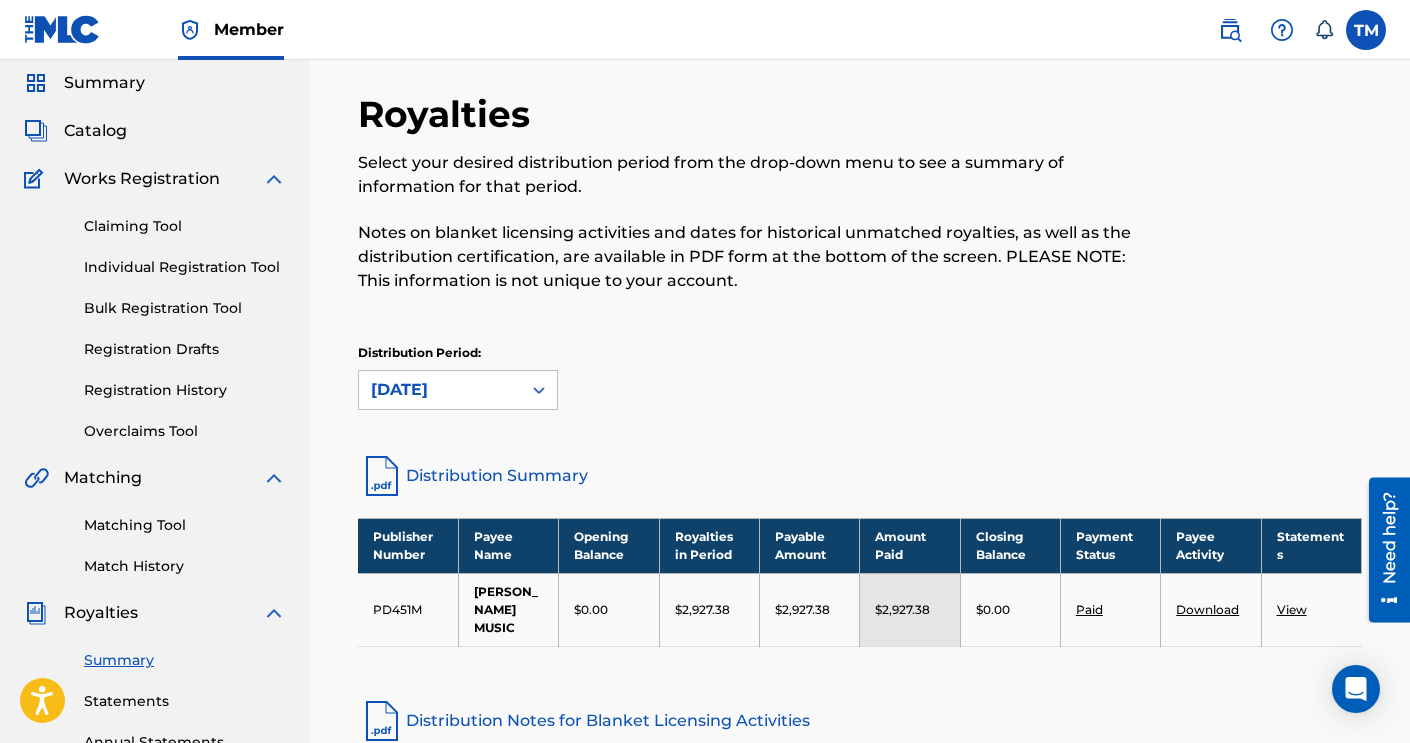scroll, scrollTop: 73, scrollLeft: 0, axis: vertical 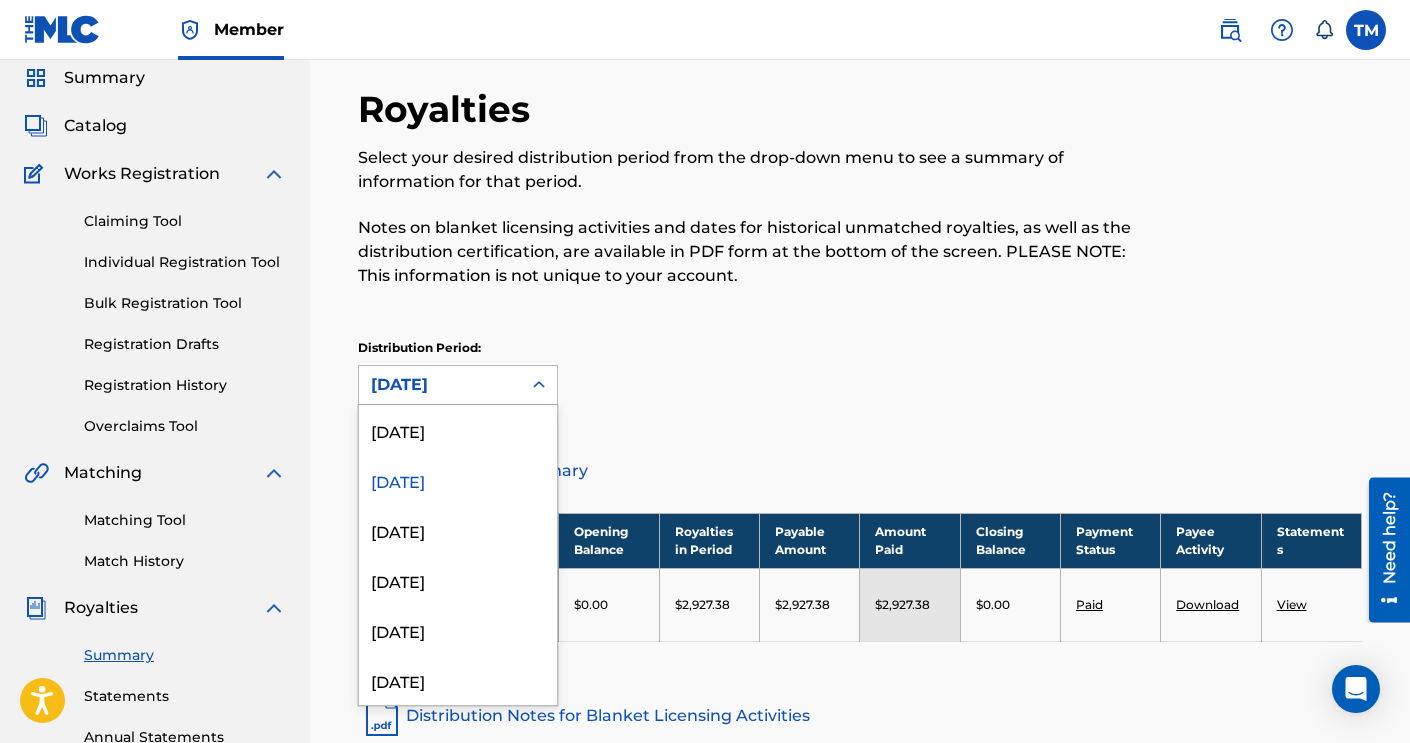 click on "May 2025" at bounding box center [440, 385] 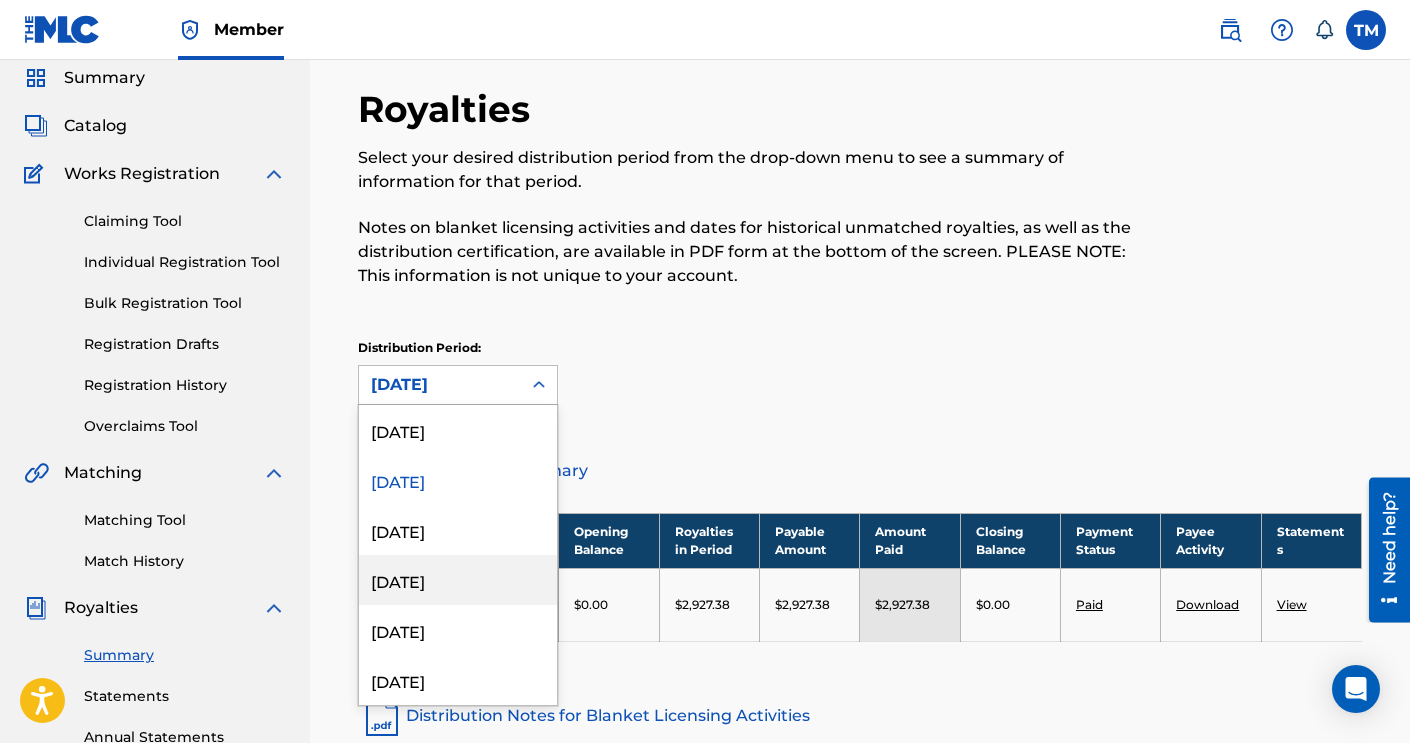 click on "March 2025" at bounding box center (458, 580) 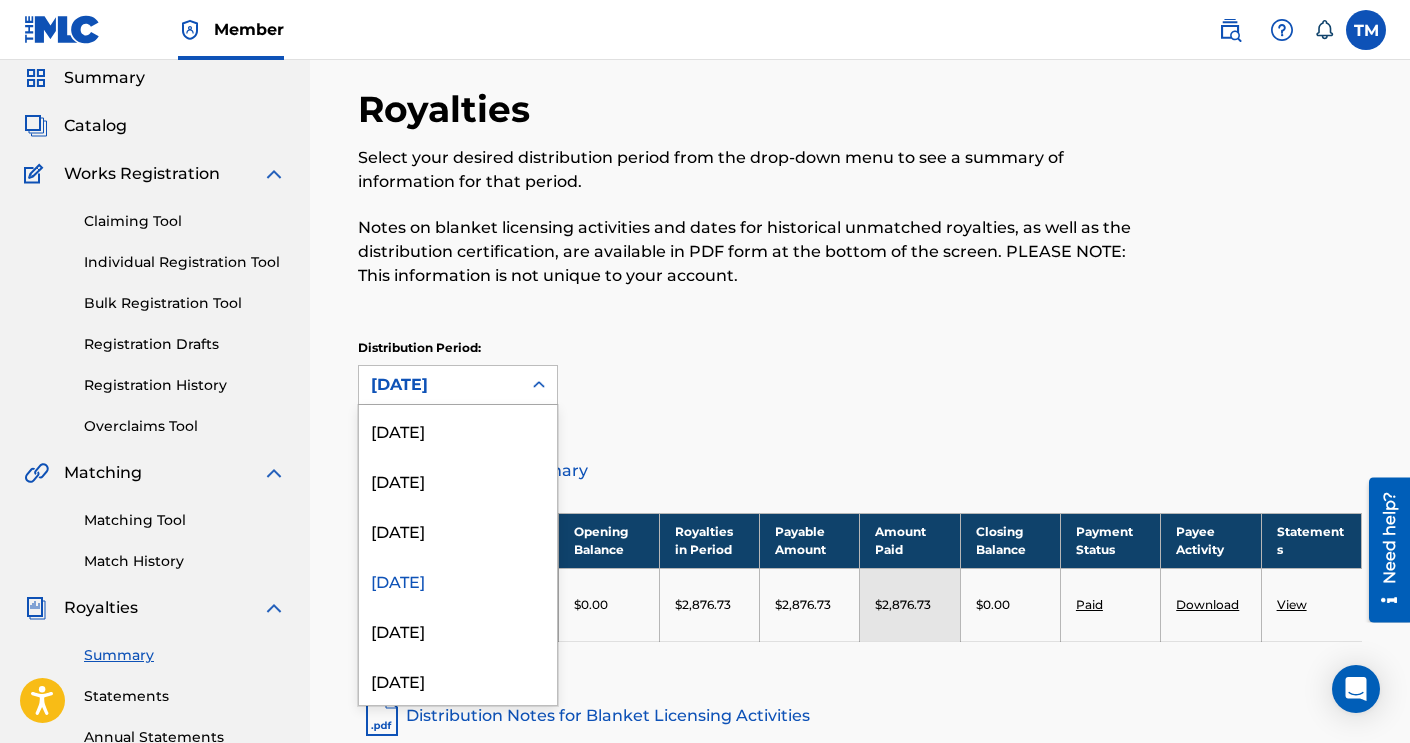 click on "March 2025" at bounding box center [440, 385] 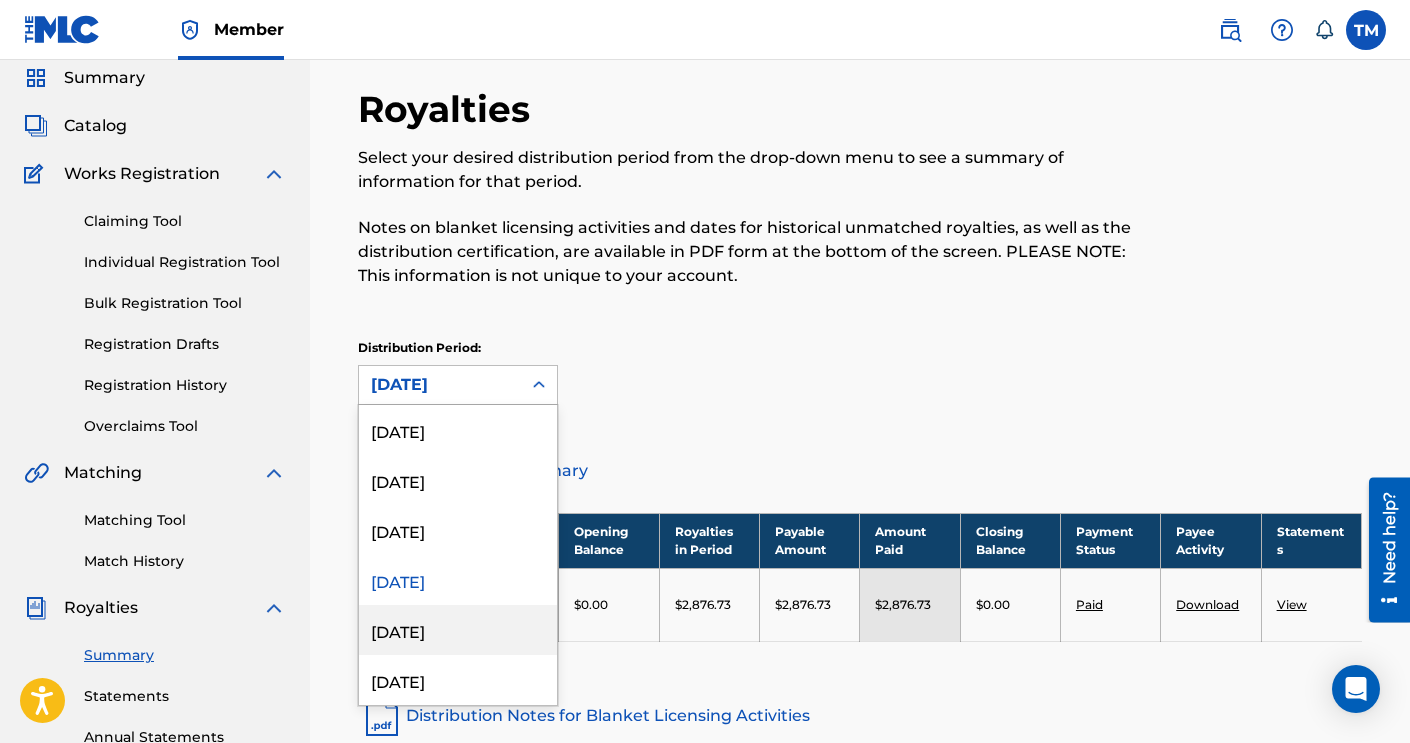 click on "February 2025" at bounding box center (458, 630) 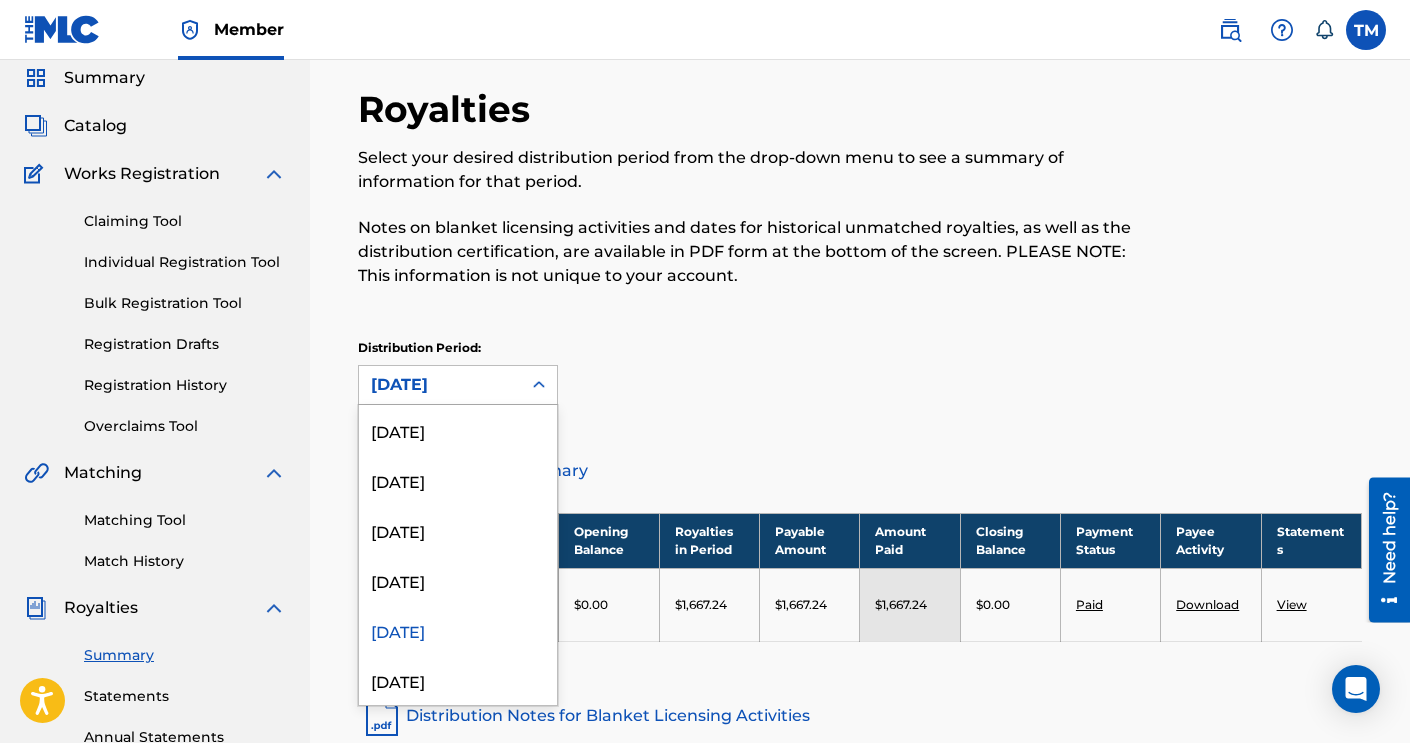 click 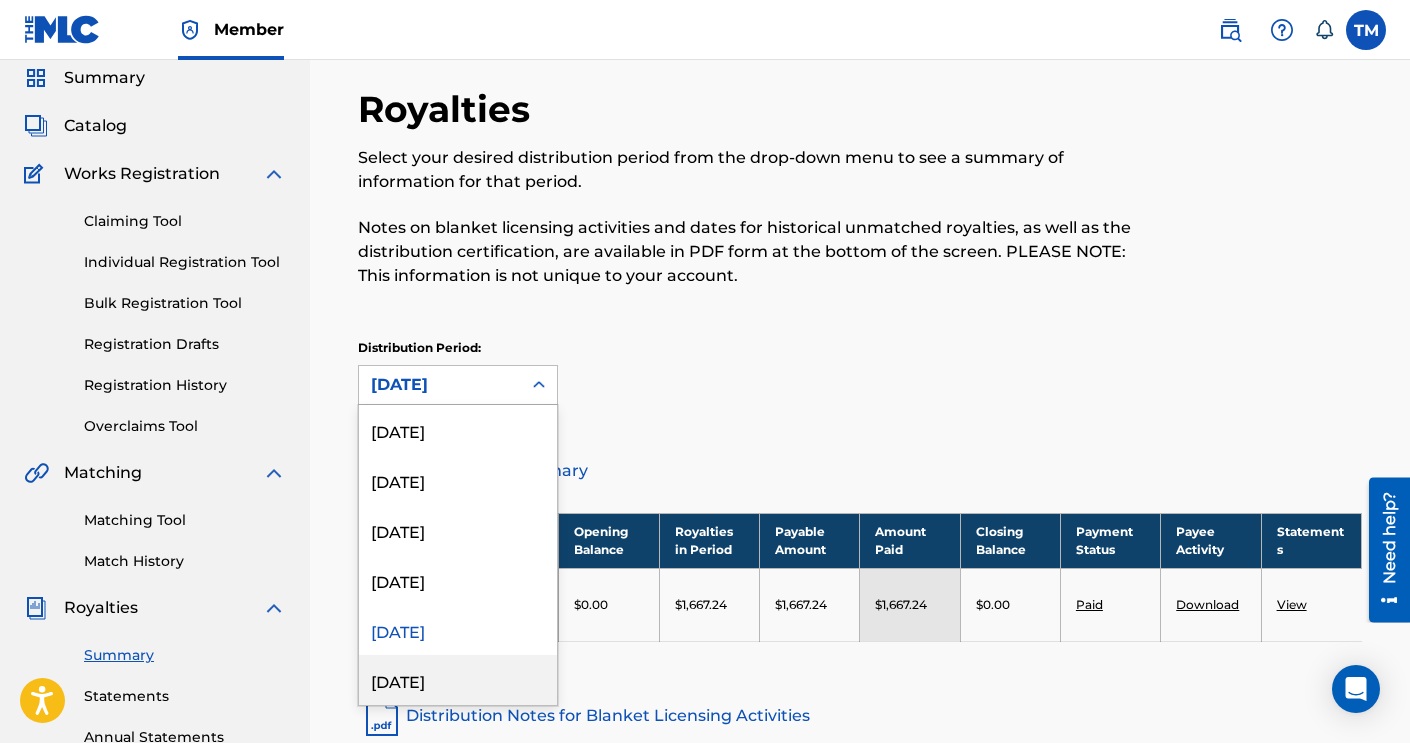 click on "January 2025" at bounding box center [458, 680] 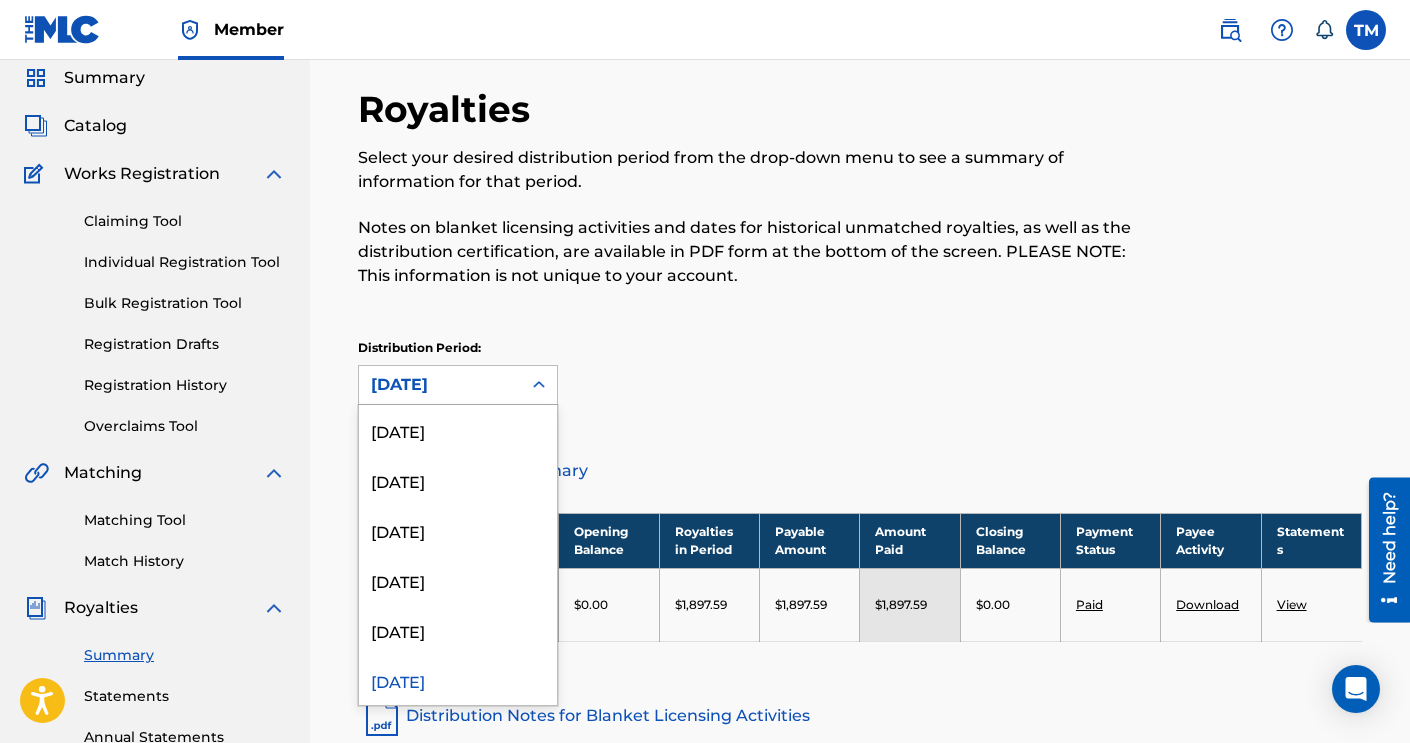 click on "January 2025" at bounding box center [440, 385] 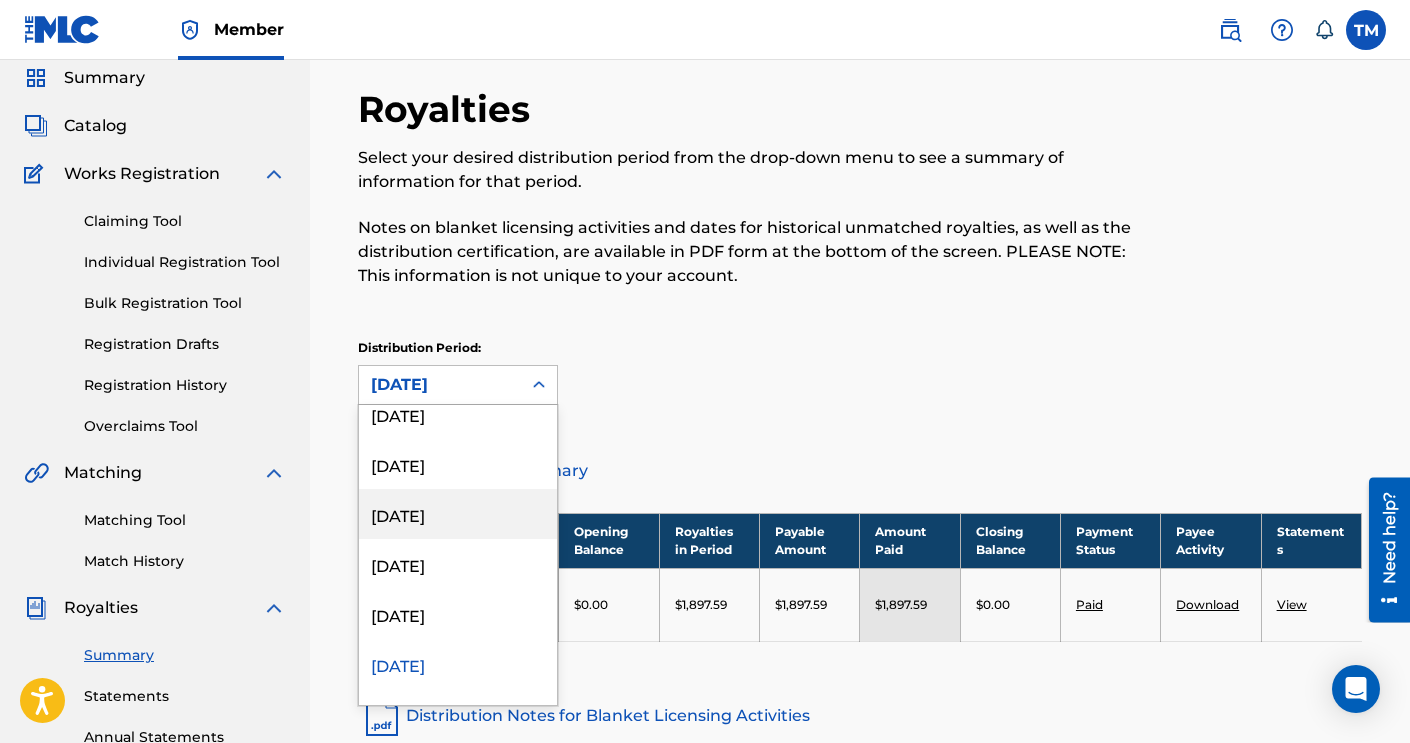 scroll, scrollTop: 0, scrollLeft: 0, axis: both 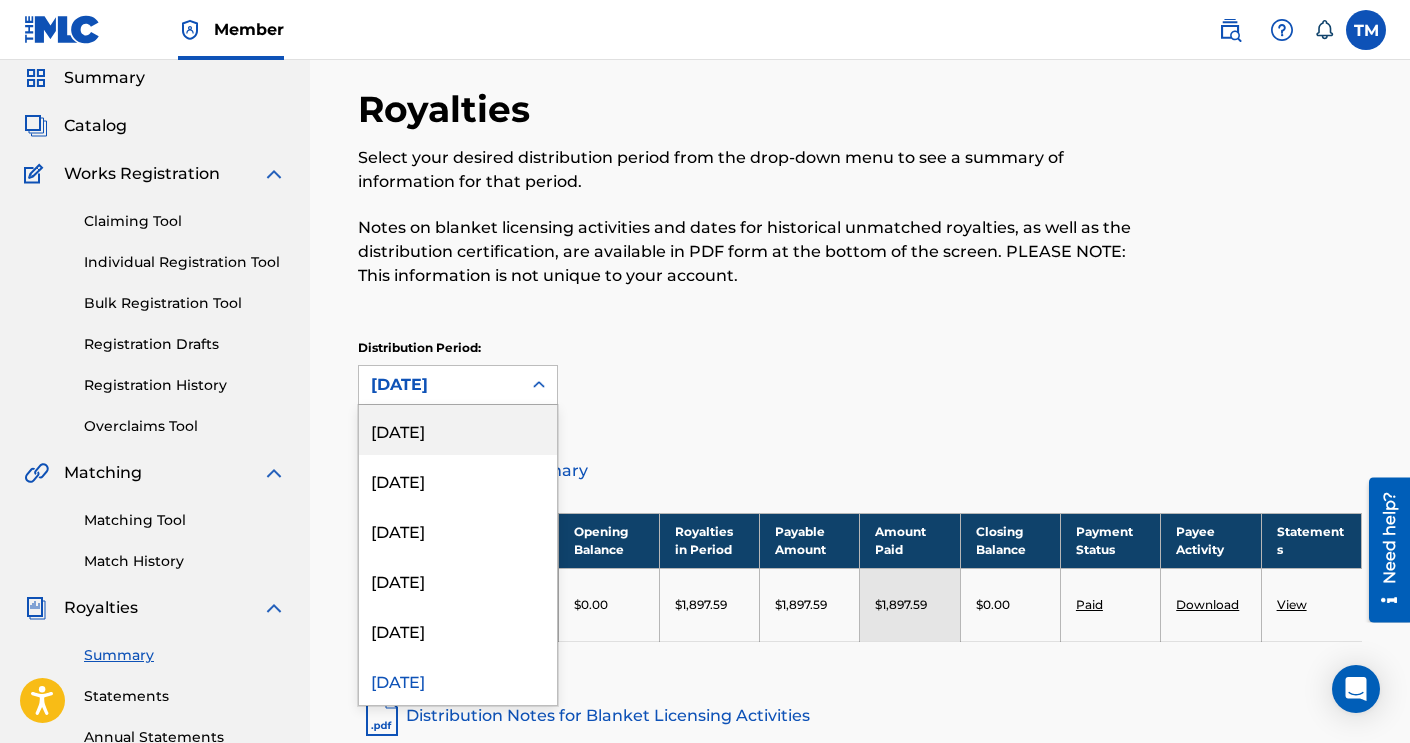 click on "[DATE]" at bounding box center (458, 430) 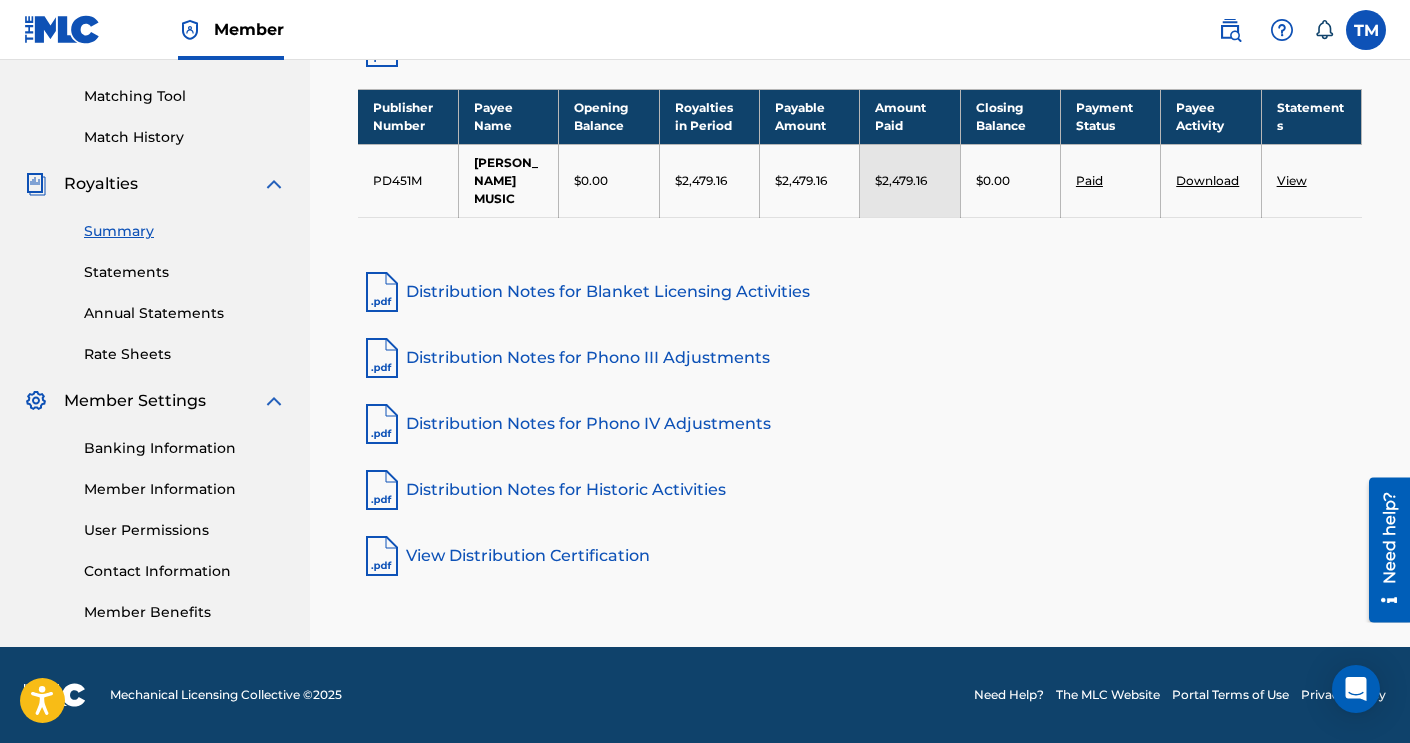 scroll, scrollTop: 0, scrollLeft: 0, axis: both 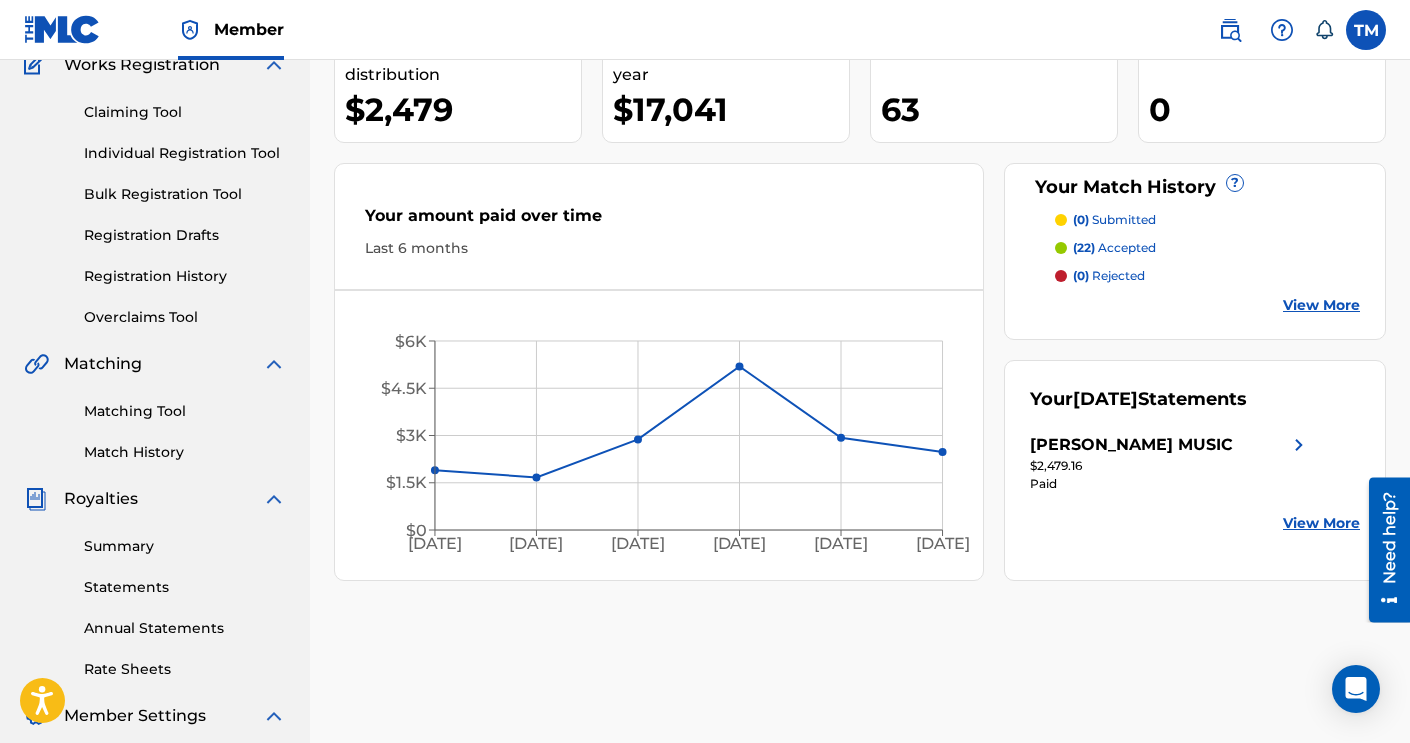 click on "Statements" at bounding box center [185, 587] 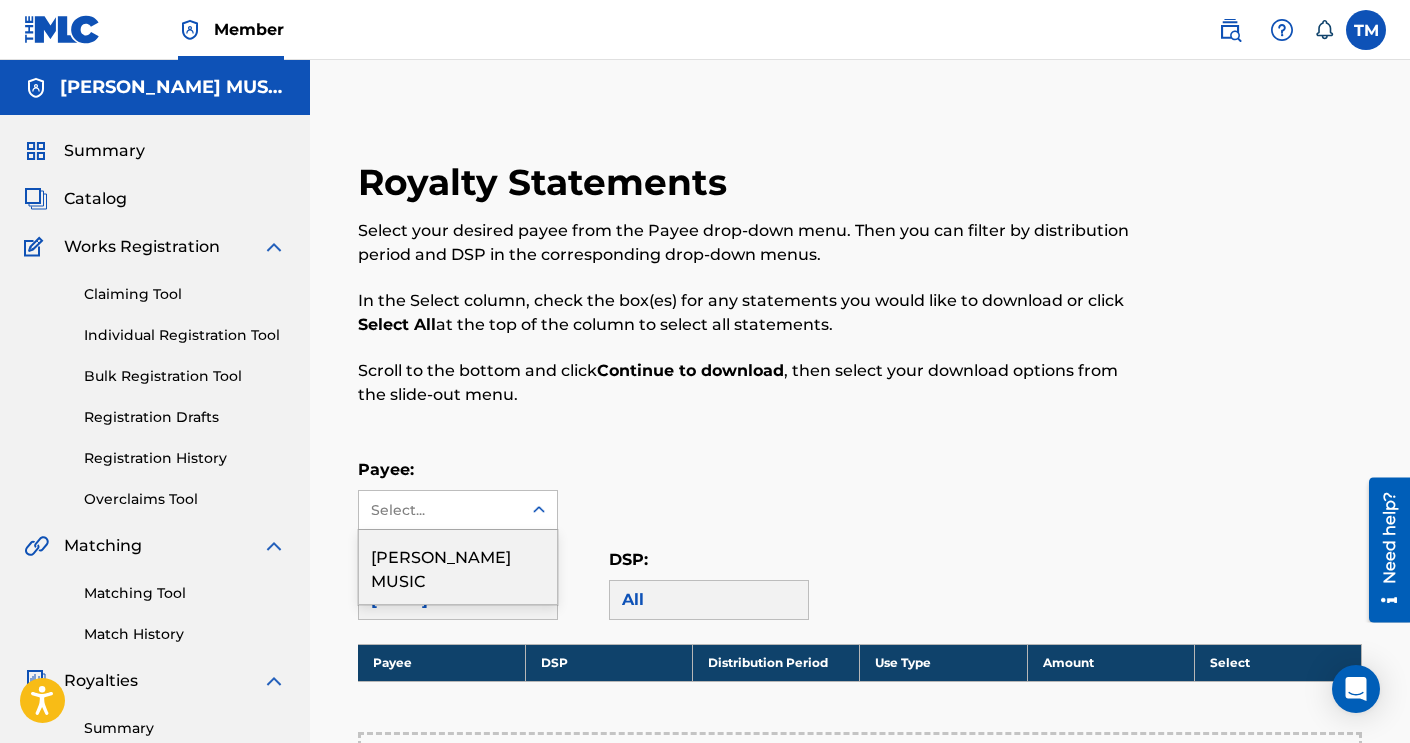 click on "Select..." at bounding box center (439, 510) 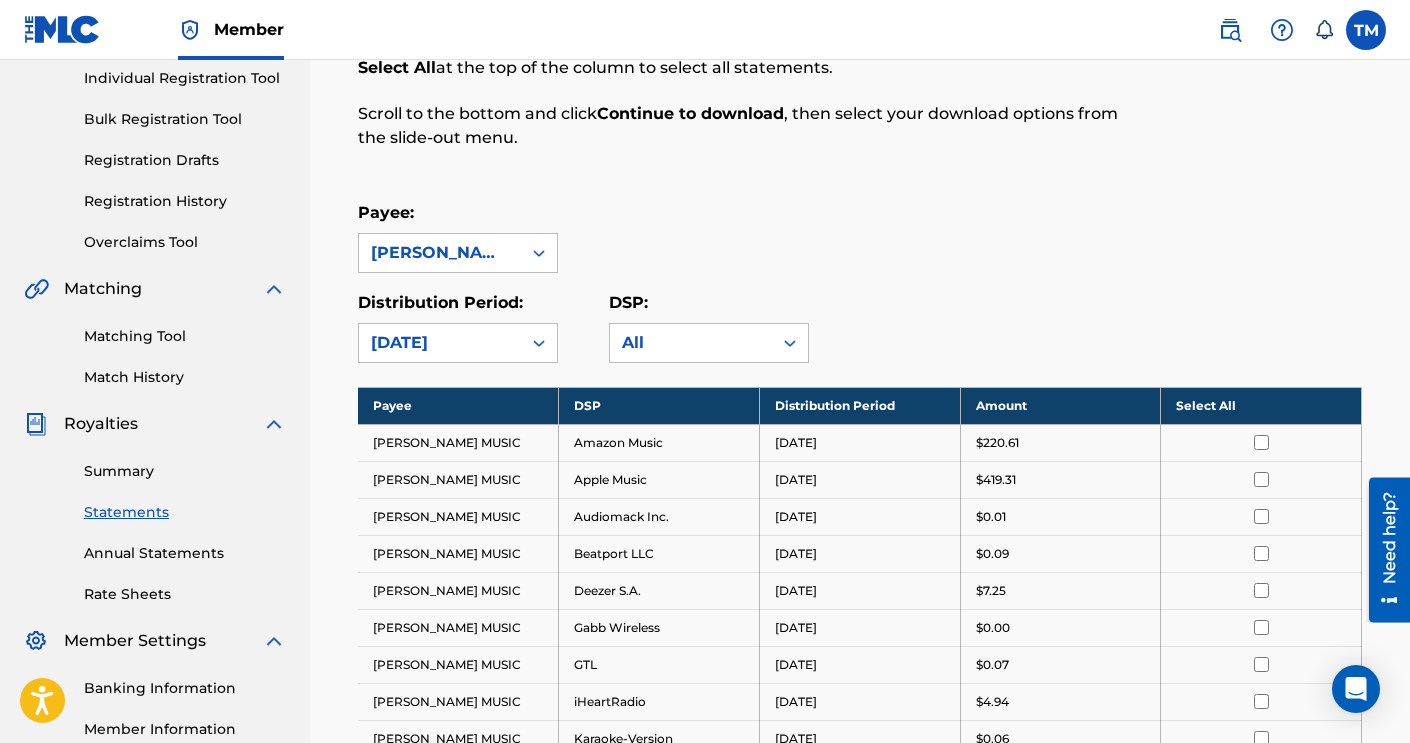 scroll, scrollTop: 261, scrollLeft: 0, axis: vertical 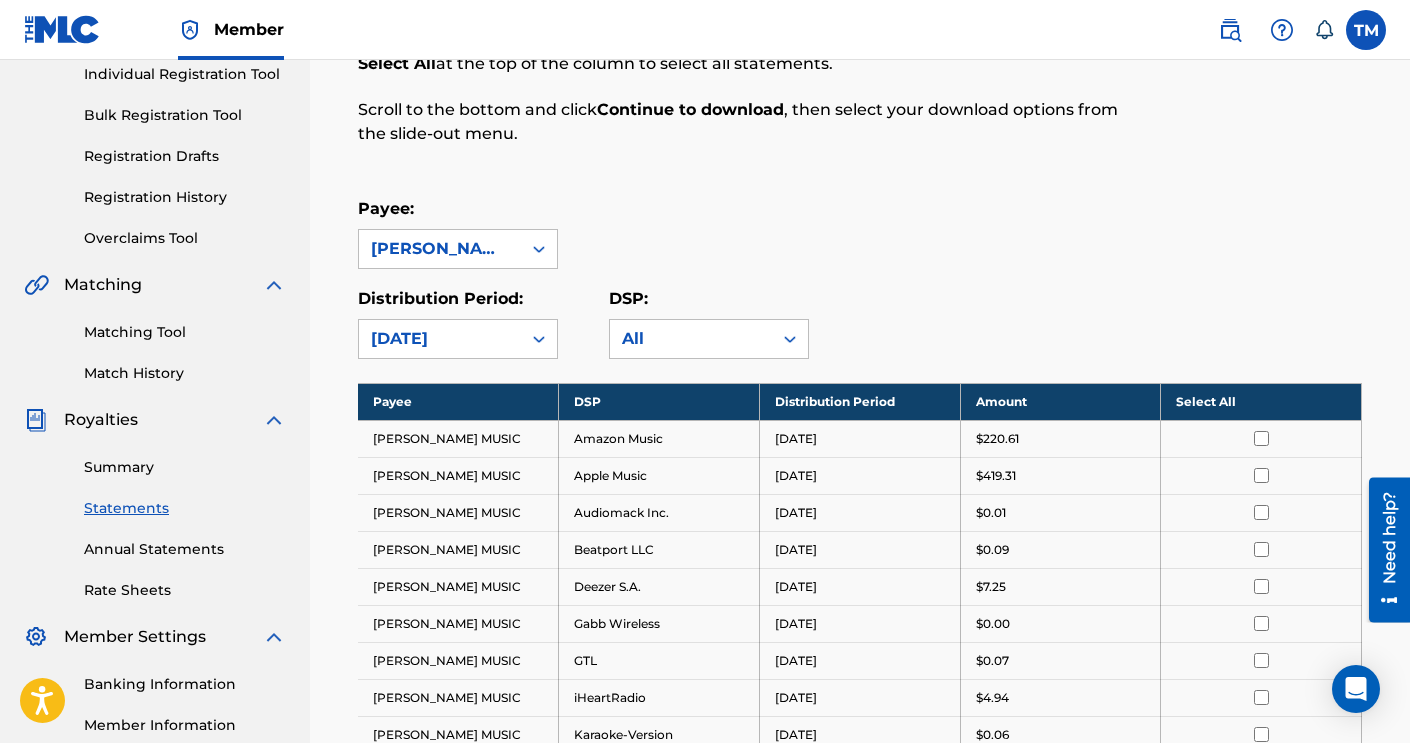 click on "Summary" at bounding box center (185, 467) 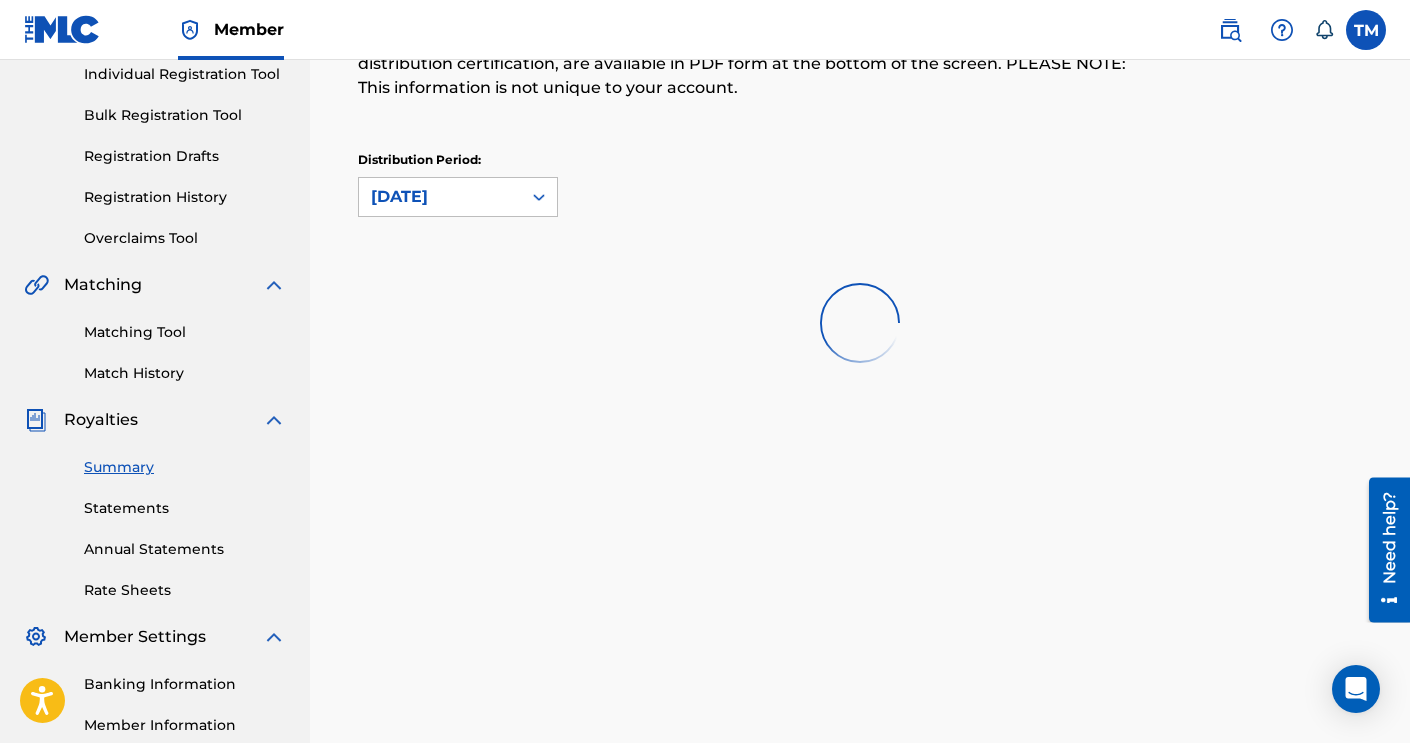scroll, scrollTop: 0, scrollLeft: 0, axis: both 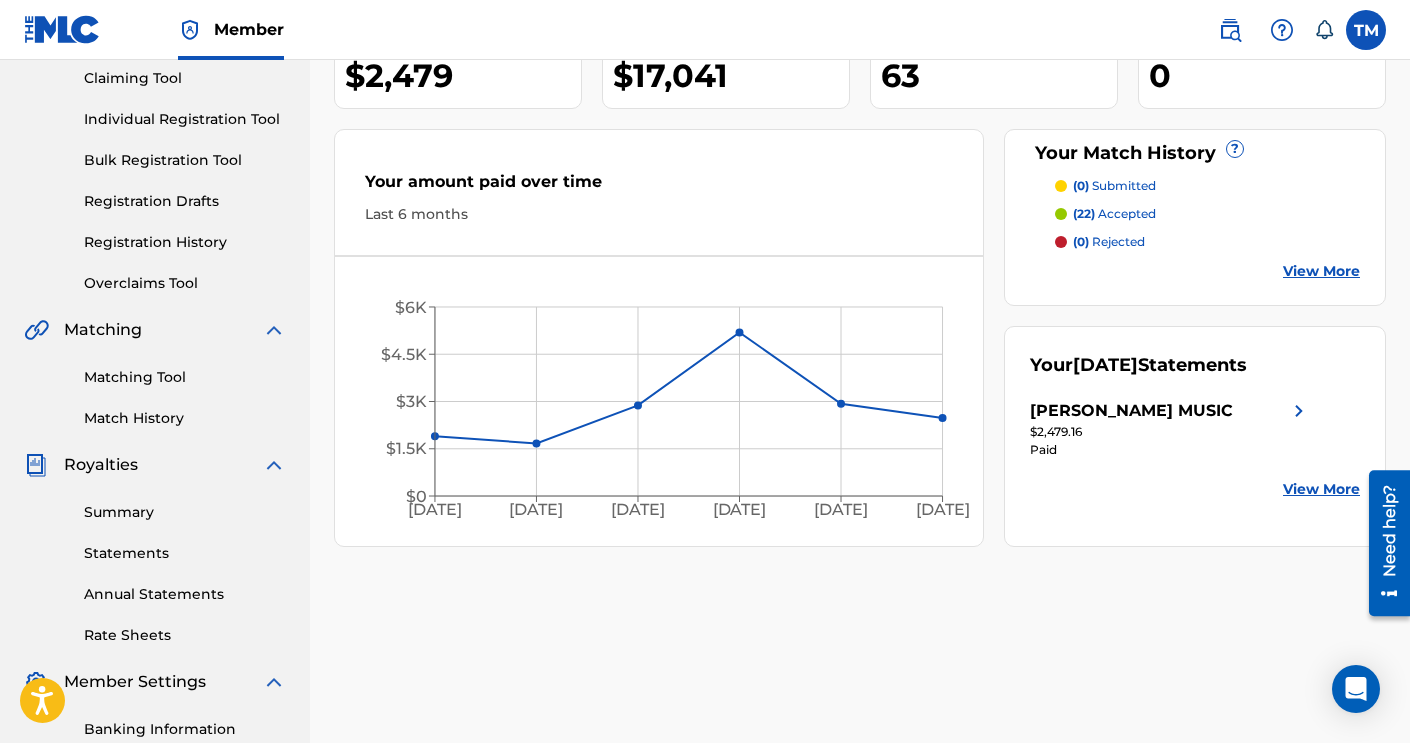 click on "Statements" at bounding box center [185, 553] 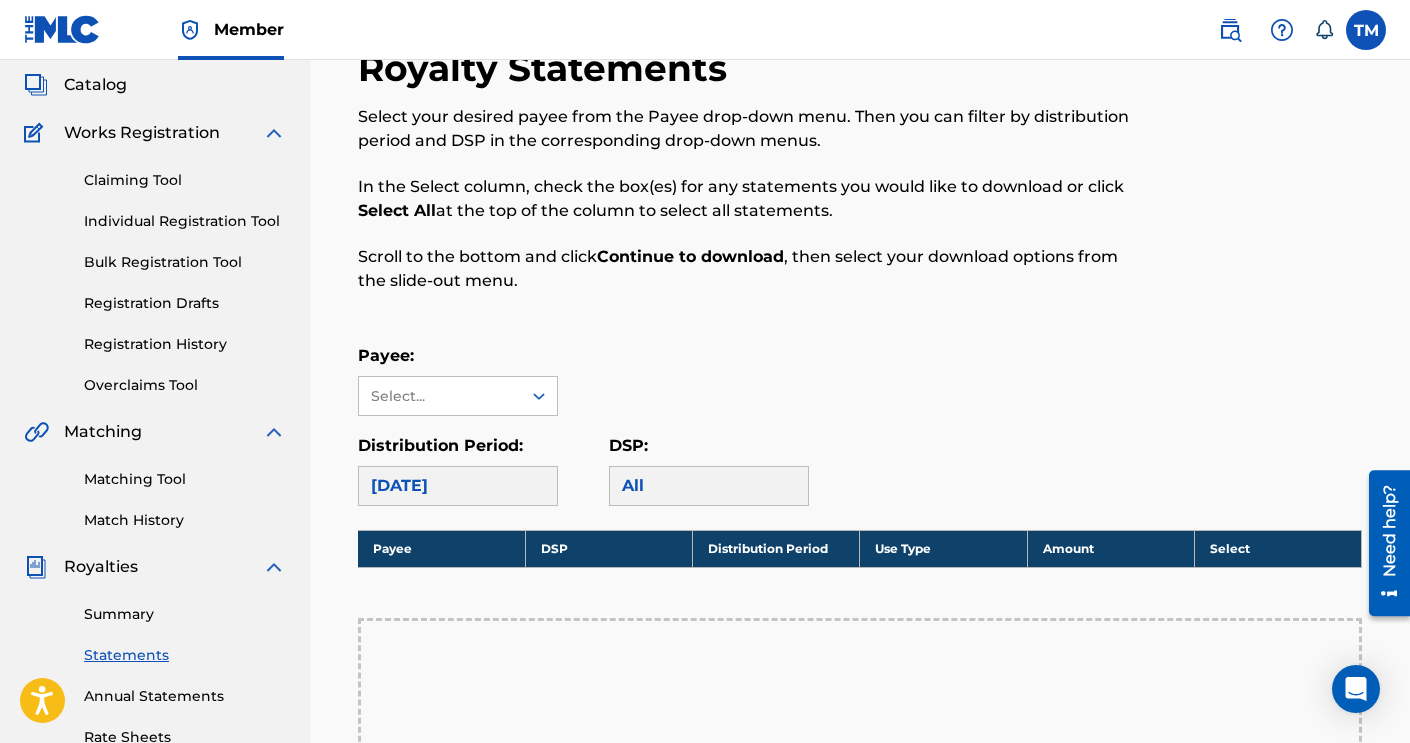 scroll, scrollTop: 118, scrollLeft: 0, axis: vertical 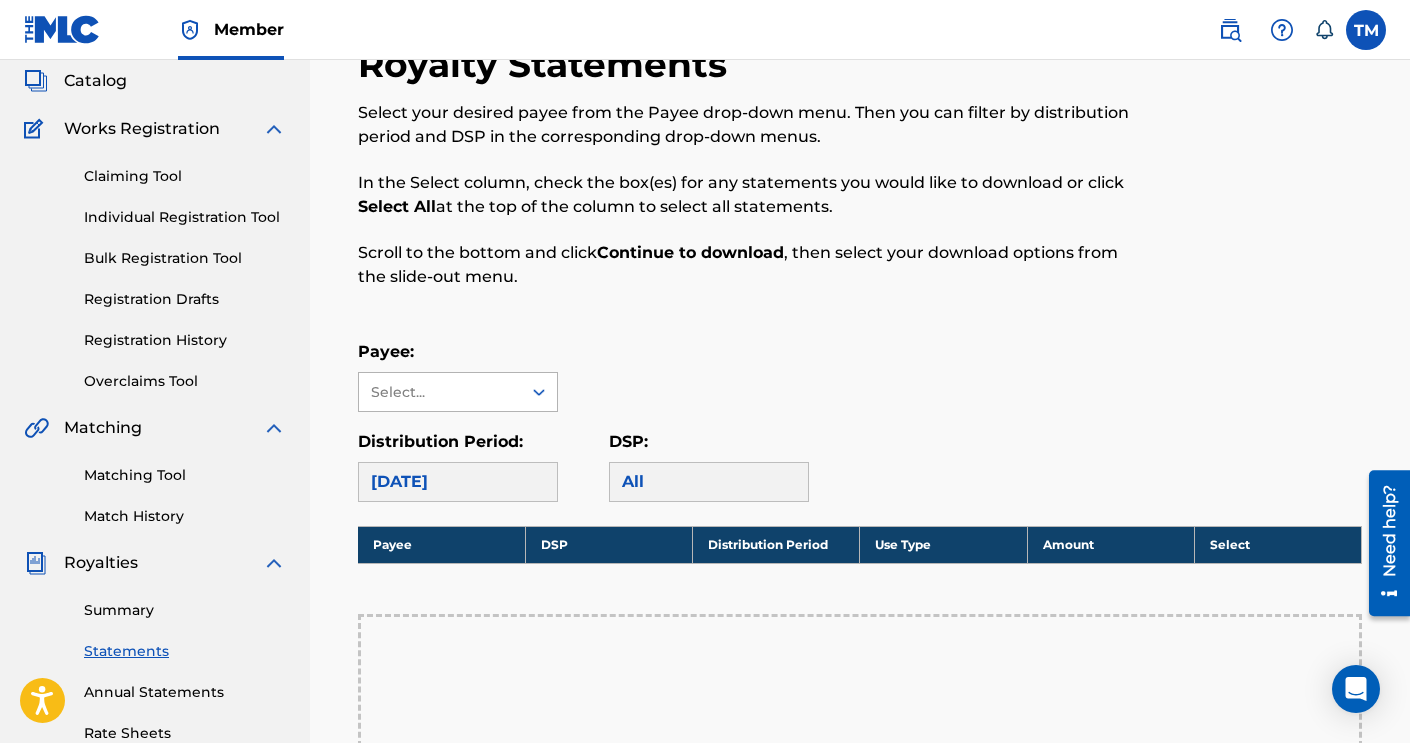 click on "Select..." at bounding box center [439, 392] 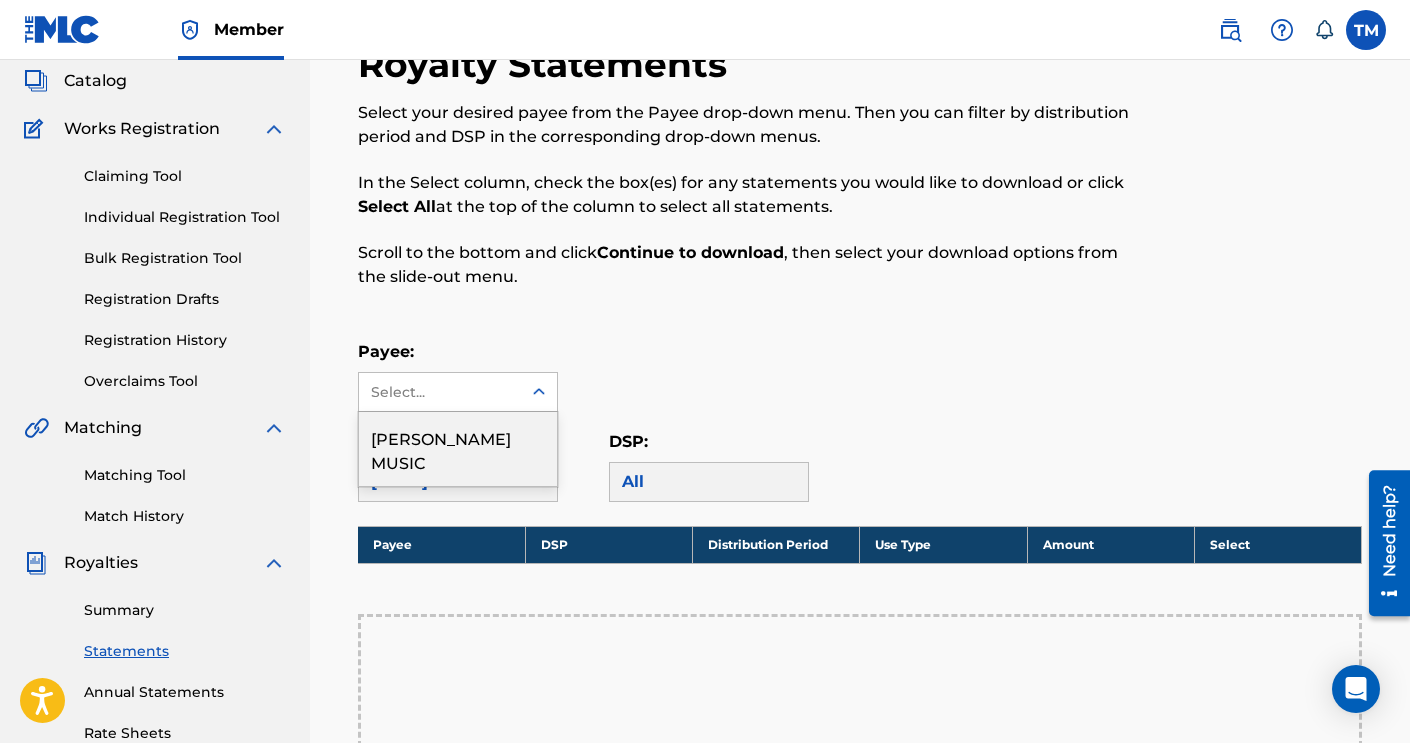 click on "[PERSON_NAME] MUSIC" at bounding box center (458, 449) 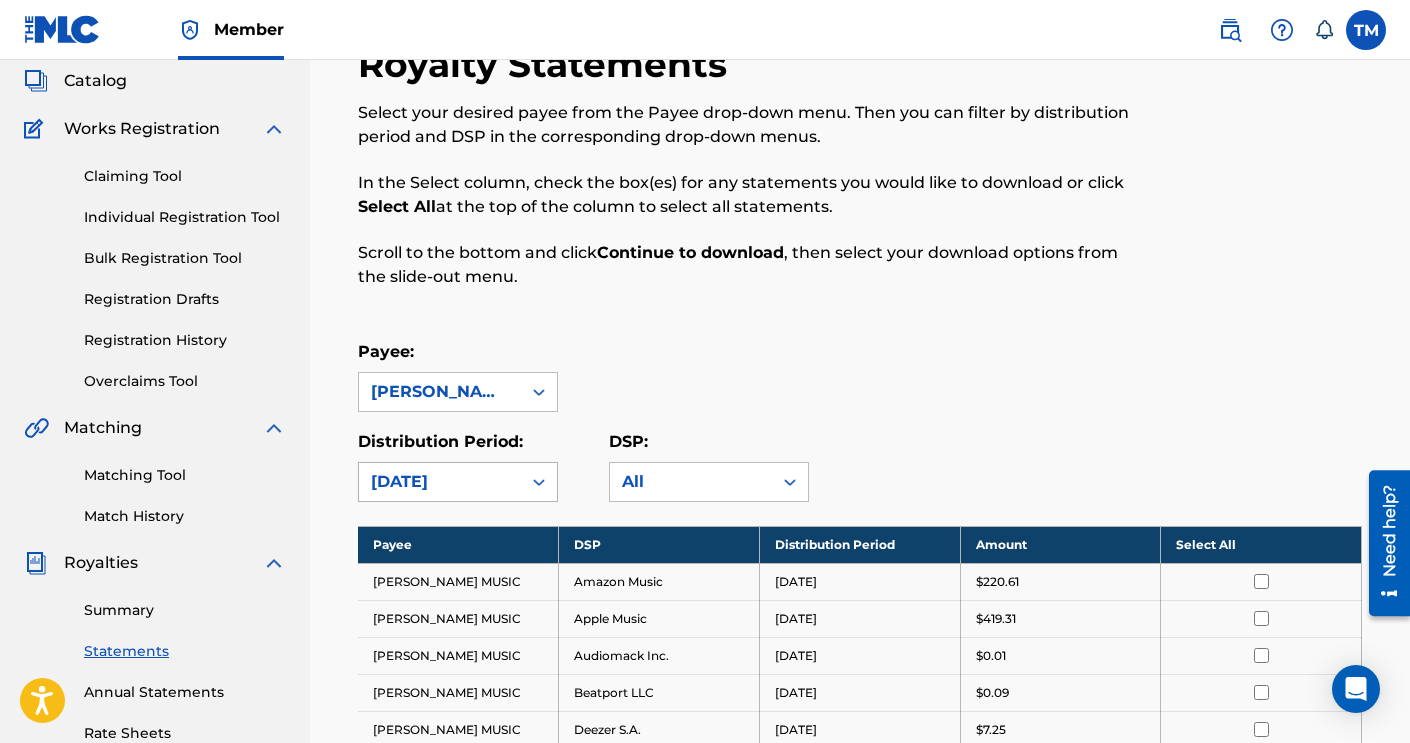 click on "[DATE]" at bounding box center [440, 482] 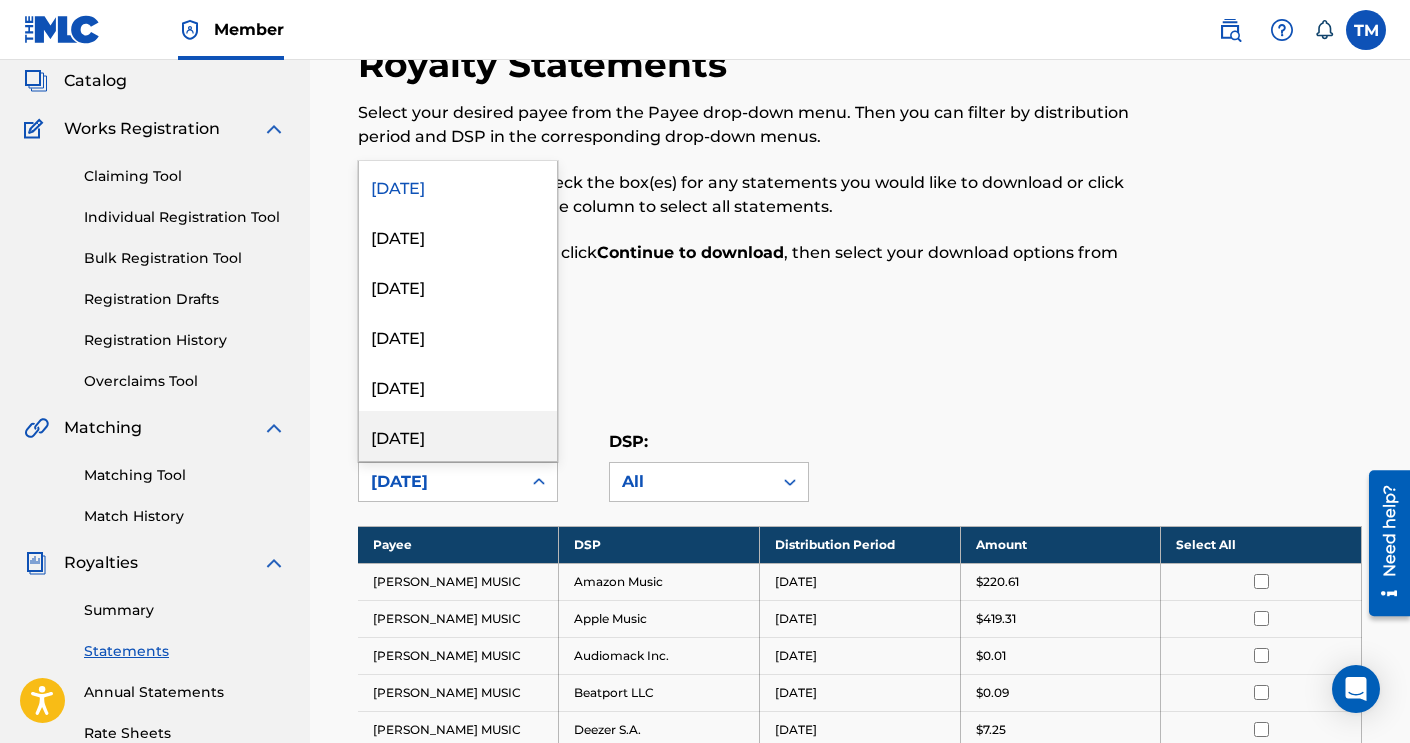 click on "Payee: [PERSON_NAME] MUSIC" at bounding box center (860, 376) 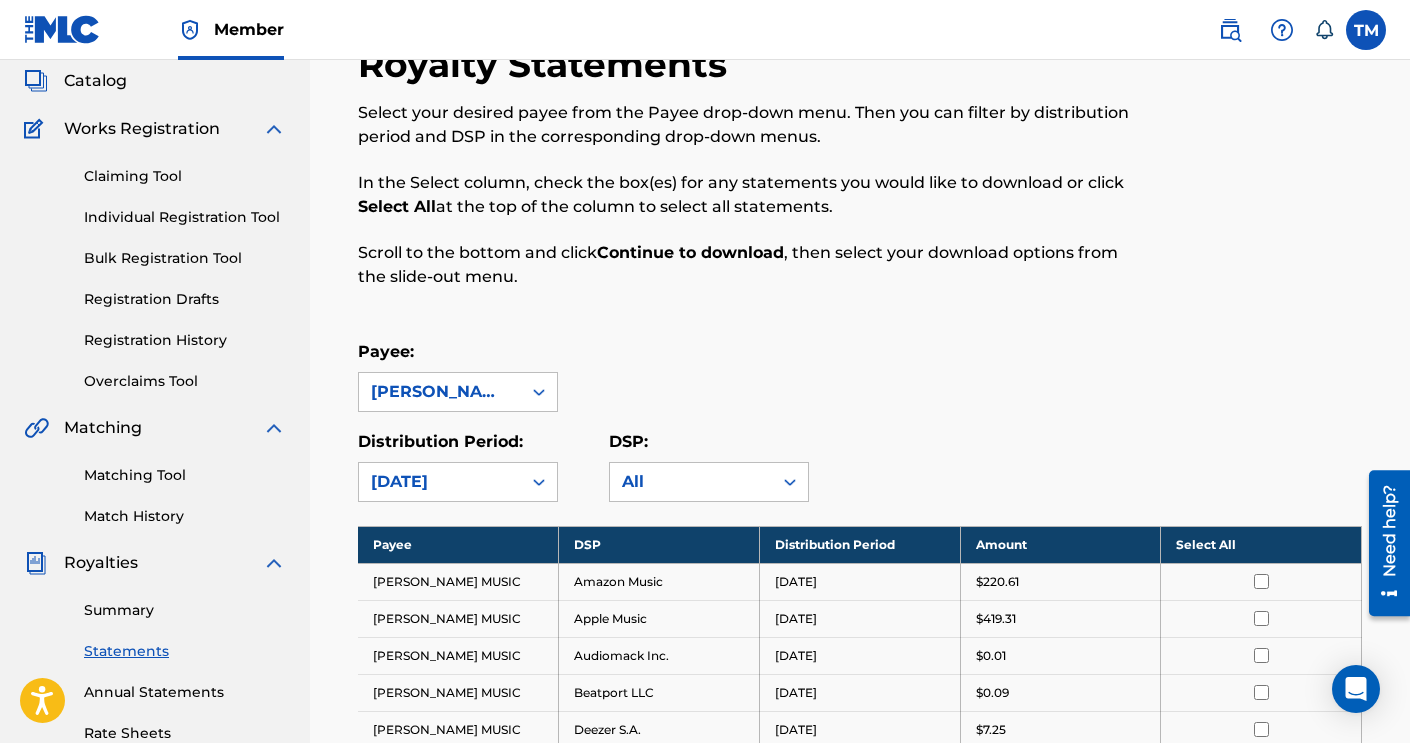 scroll, scrollTop: 0, scrollLeft: 0, axis: both 